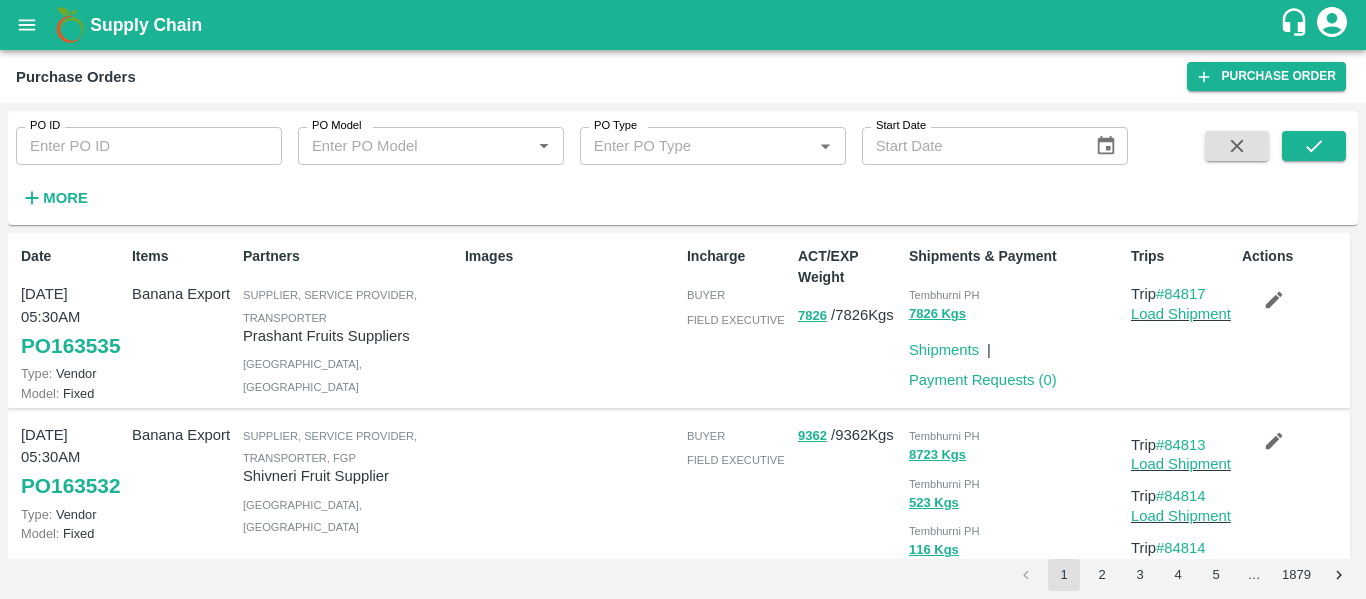 scroll, scrollTop: 0, scrollLeft: 0, axis: both 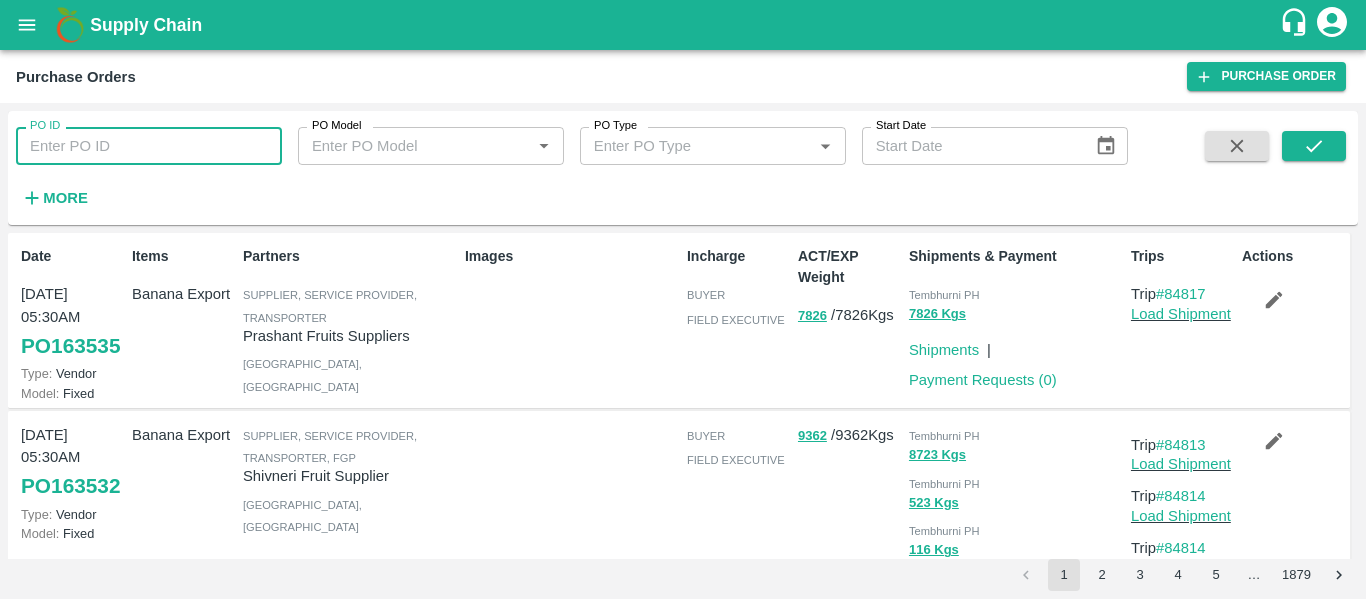 click on "PO ID" at bounding box center (149, 146) 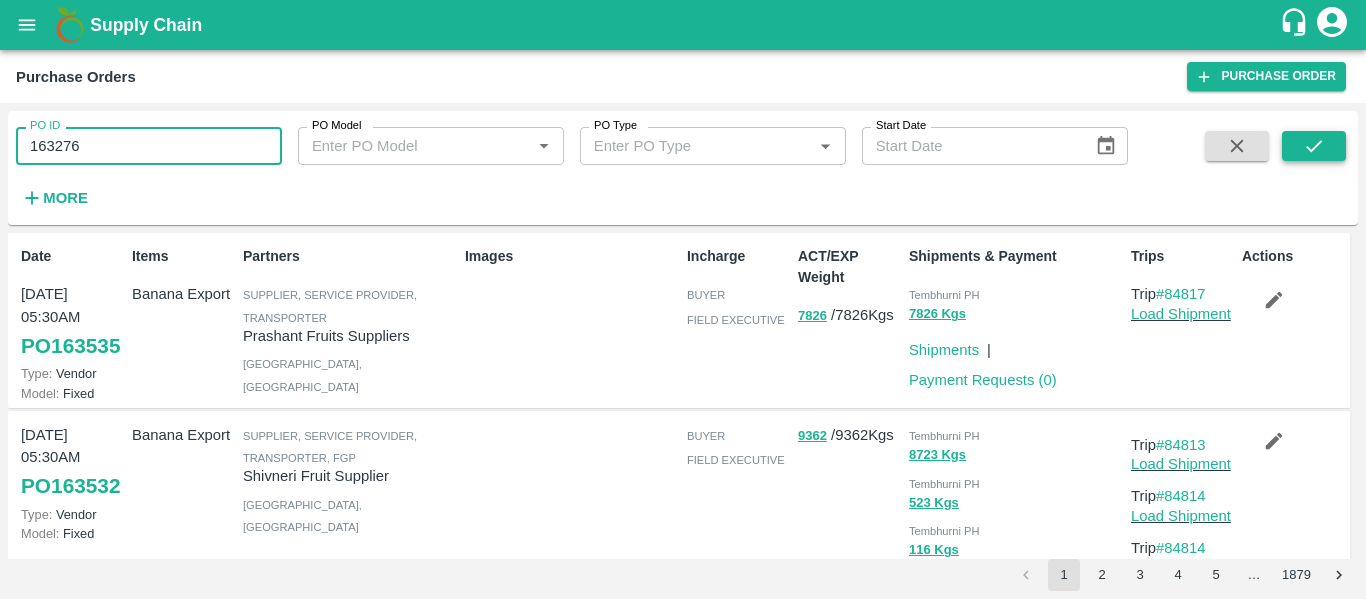 type on "163276" 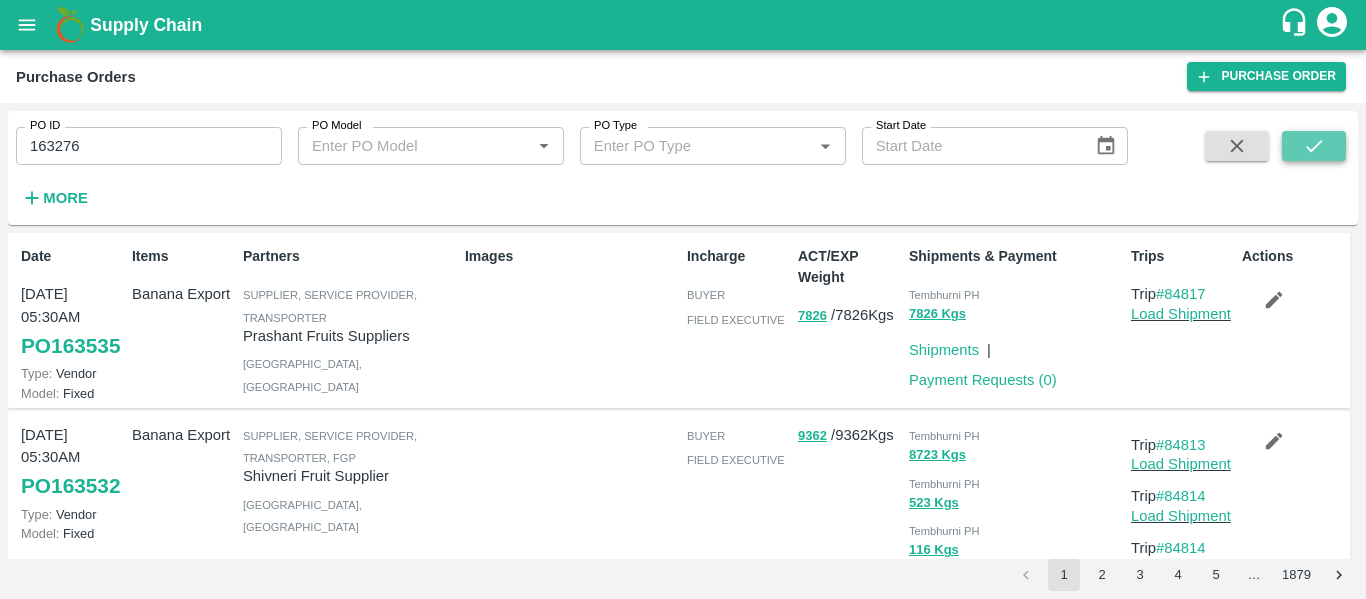click at bounding box center (1314, 146) 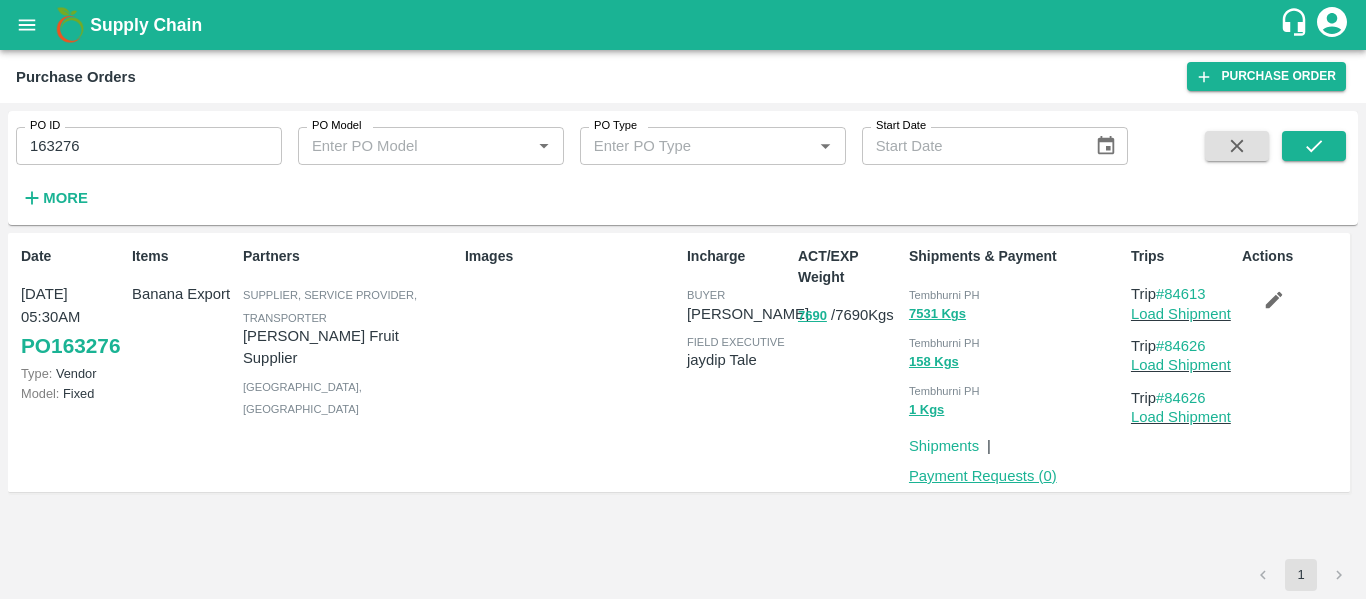 click on "Payment Requests ( 0 )" at bounding box center [983, 476] 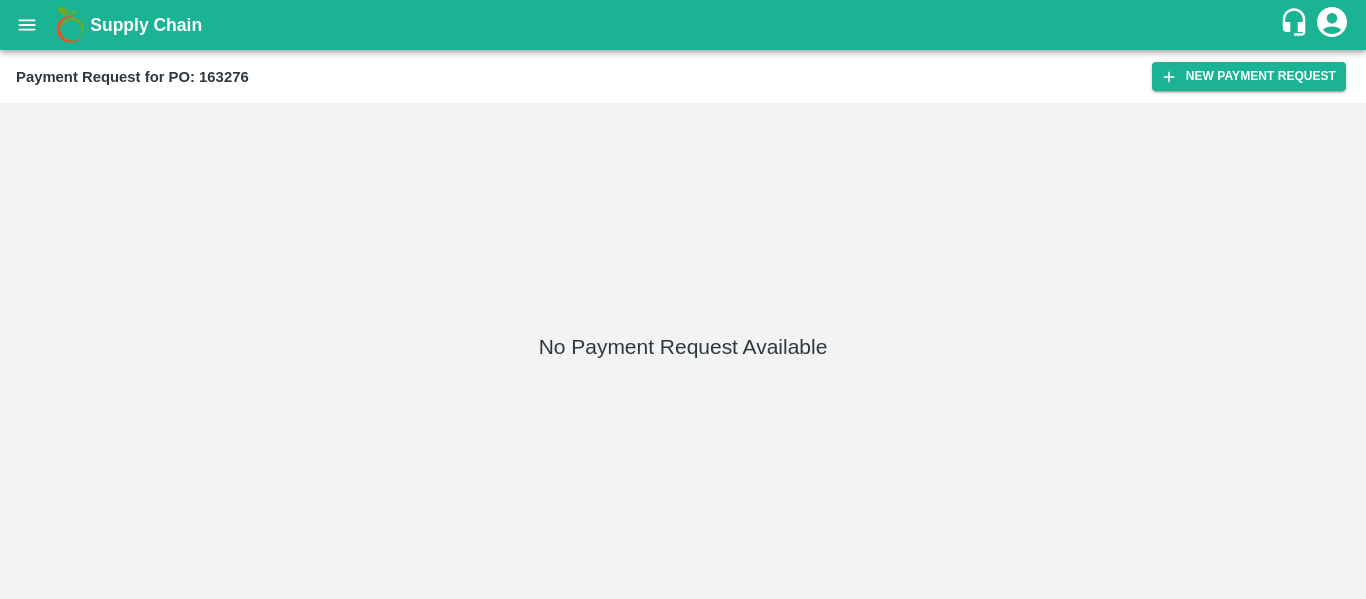 scroll, scrollTop: 0, scrollLeft: 0, axis: both 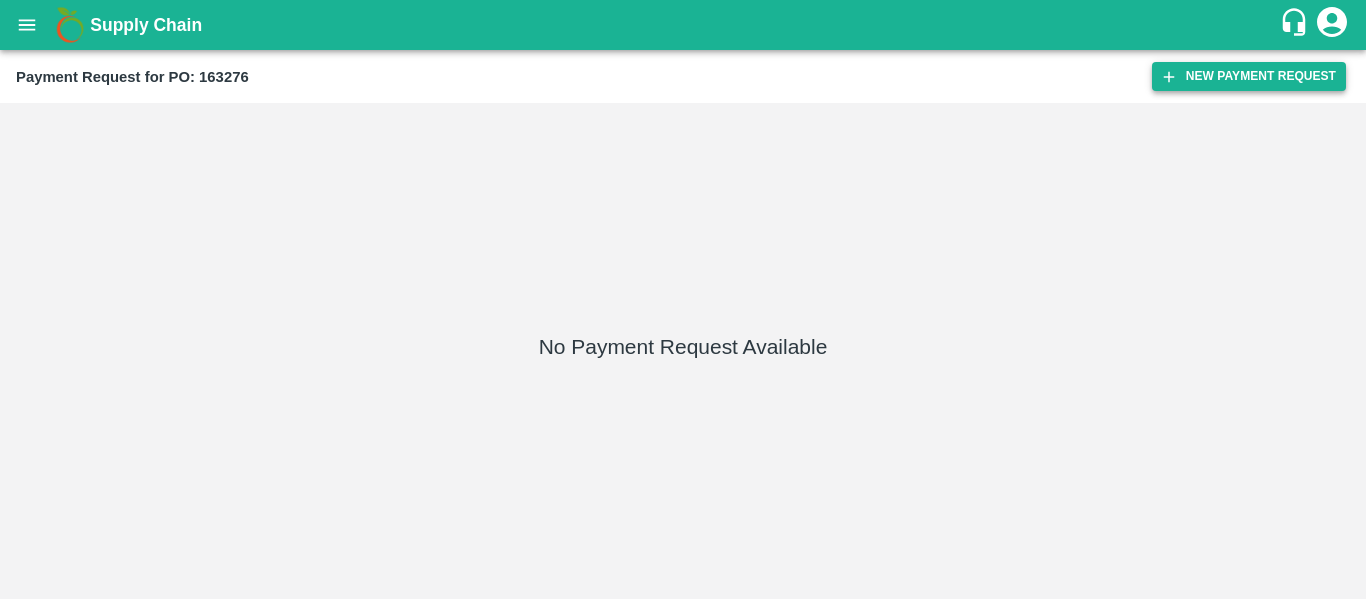 click on "New Payment Request" at bounding box center (1249, 76) 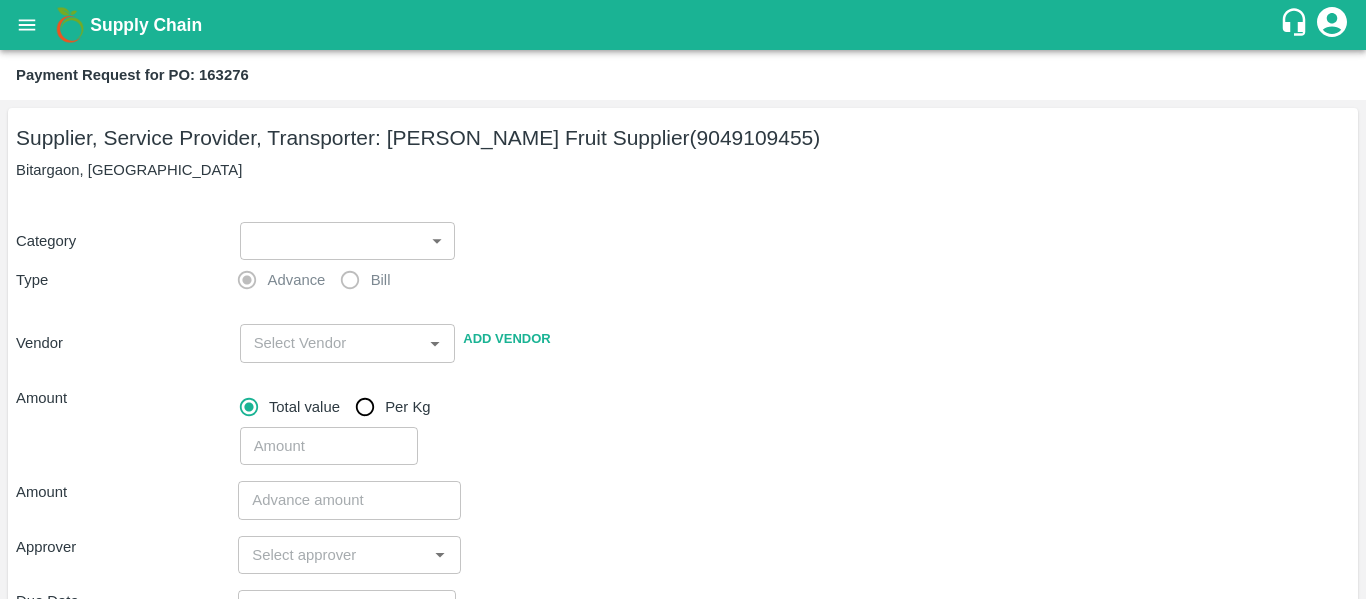 click on "Supply Chain Payment Request for PO: 163276 Supplier, Service Provider, Transporter:    Kadambari Fruit Supplier  (9049109455) Bitargaon, Solapur Category ​ ​ Type Advance Bill Vendor ​ Add Vendor Amount Total value Per Kg ​ Amount ​ Approver ​ Due Date ​  Priority  Low  High Comment x ​ Attach bill Cancel Save Tembhurni PH Nashik CC Shahada Banana Export PH Savda Banana Export PH Nashik Banana CS Nikhil Subhash Mangvade Logout" at bounding box center [683, 299] 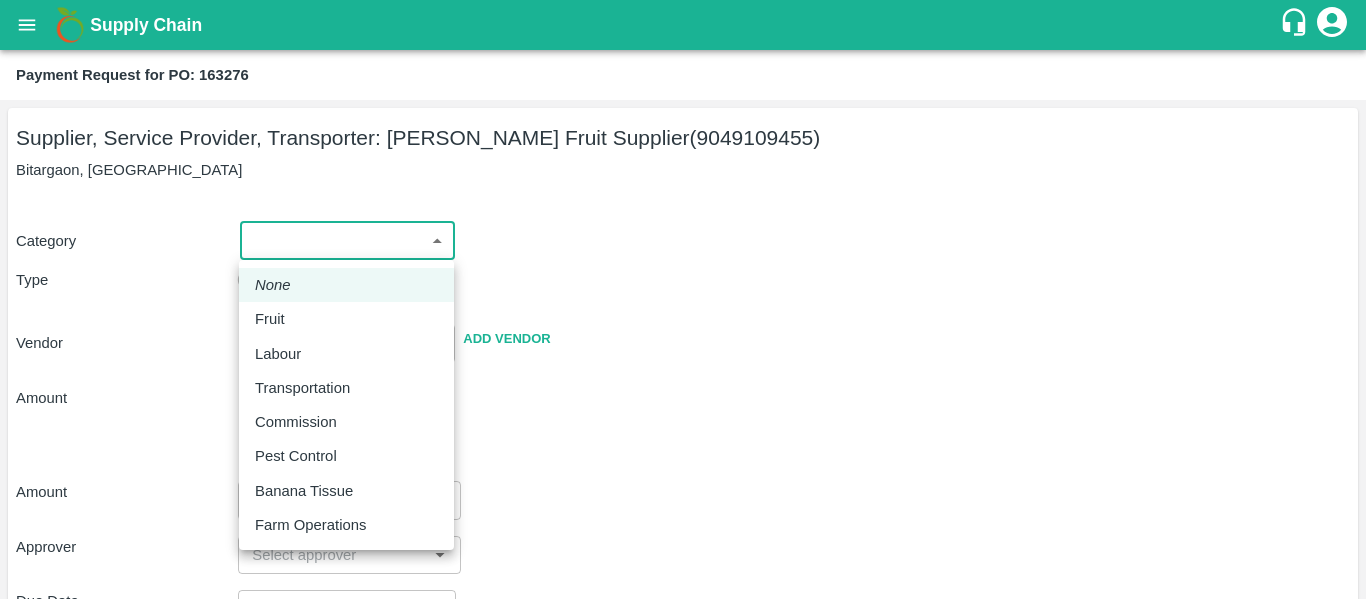 click on "Fruit" at bounding box center [270, 319] 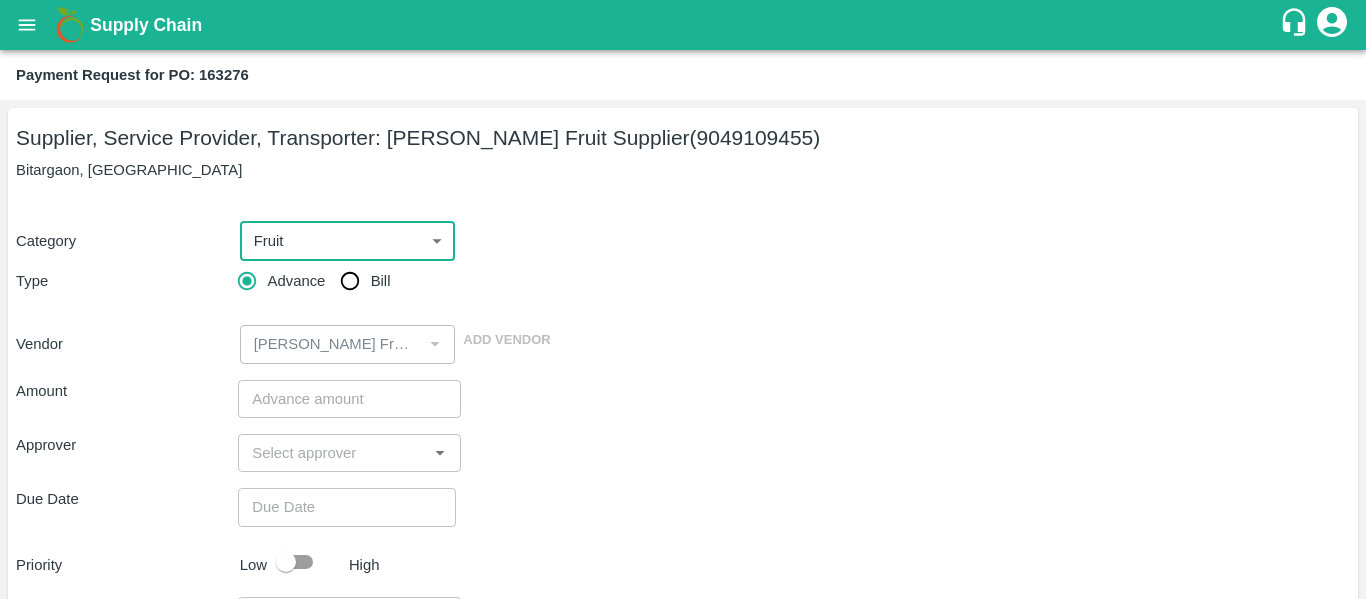 click on "Bill" at bounding box center [350, 281] 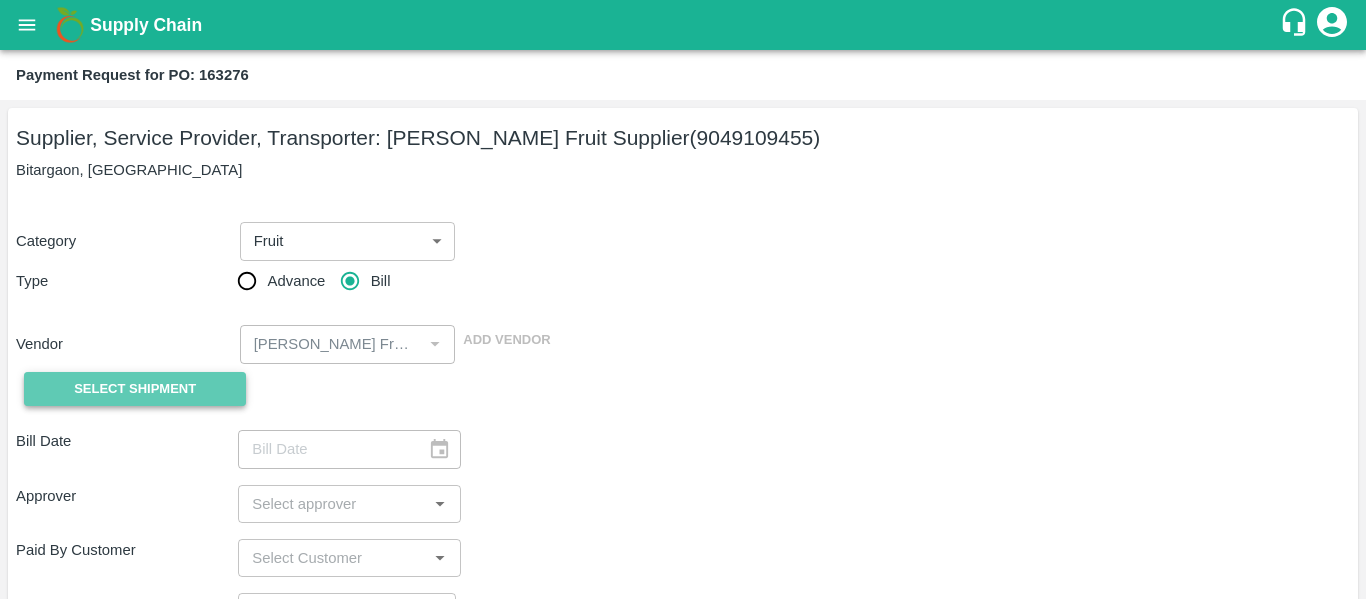 click on "Select Shipment" at bounding box center [135, 389] 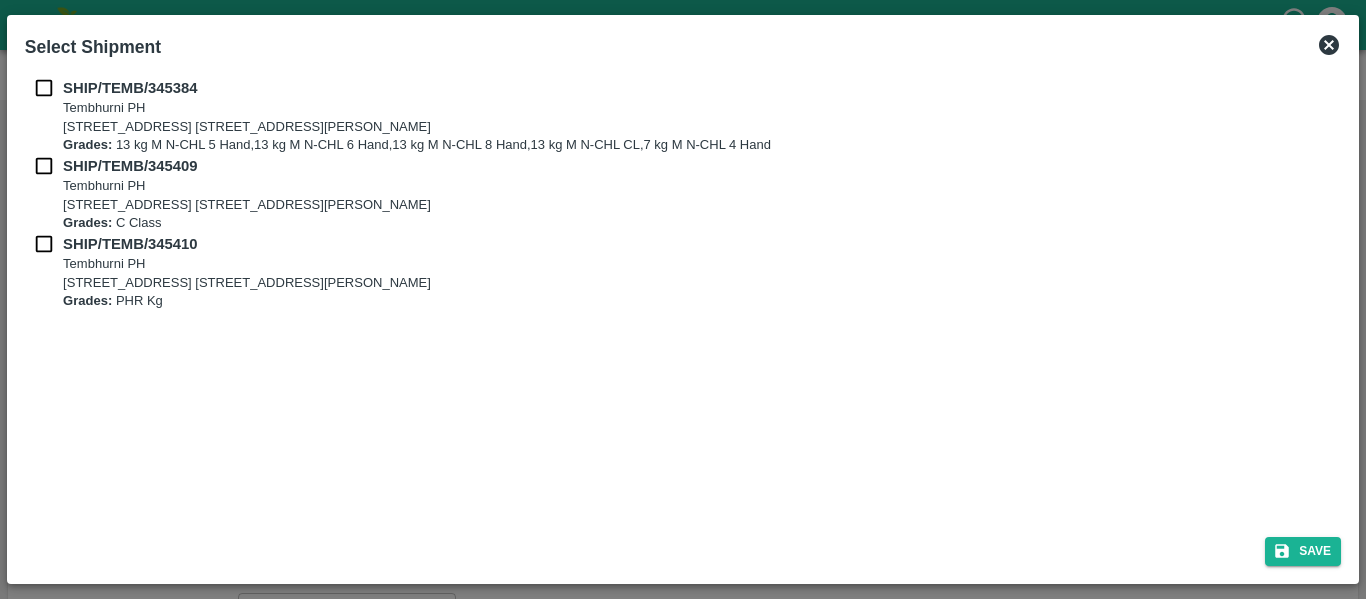 click at bounding box center (44, 88) 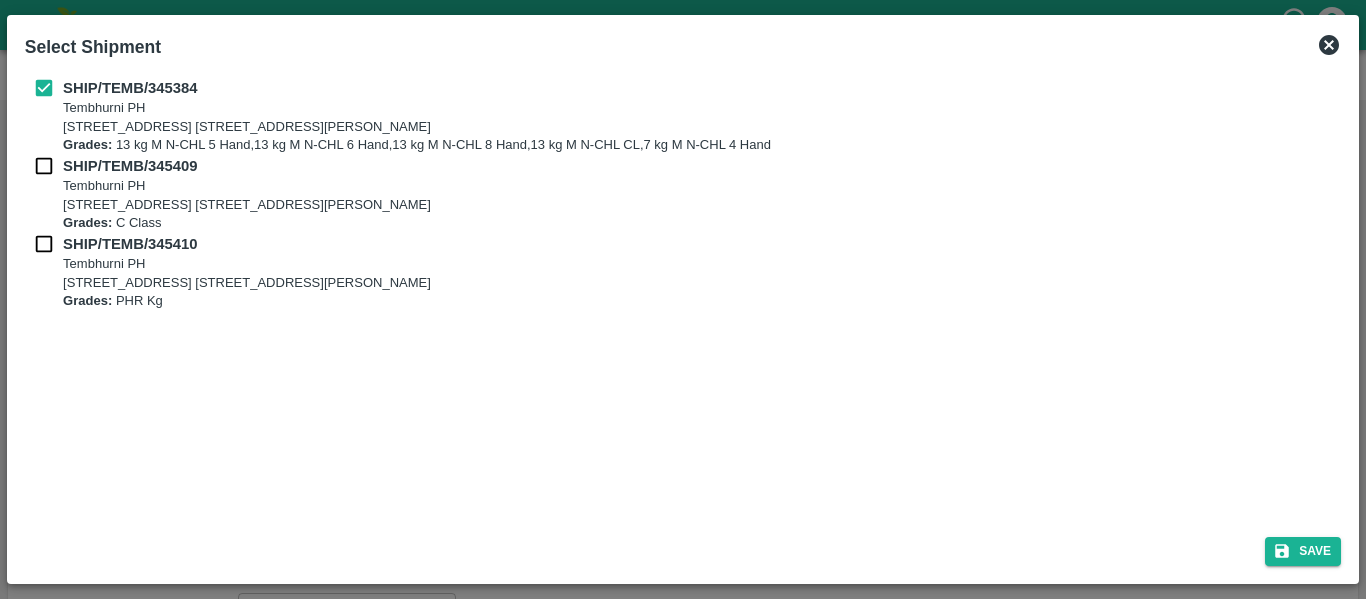 click at bounding box center (44, 166) 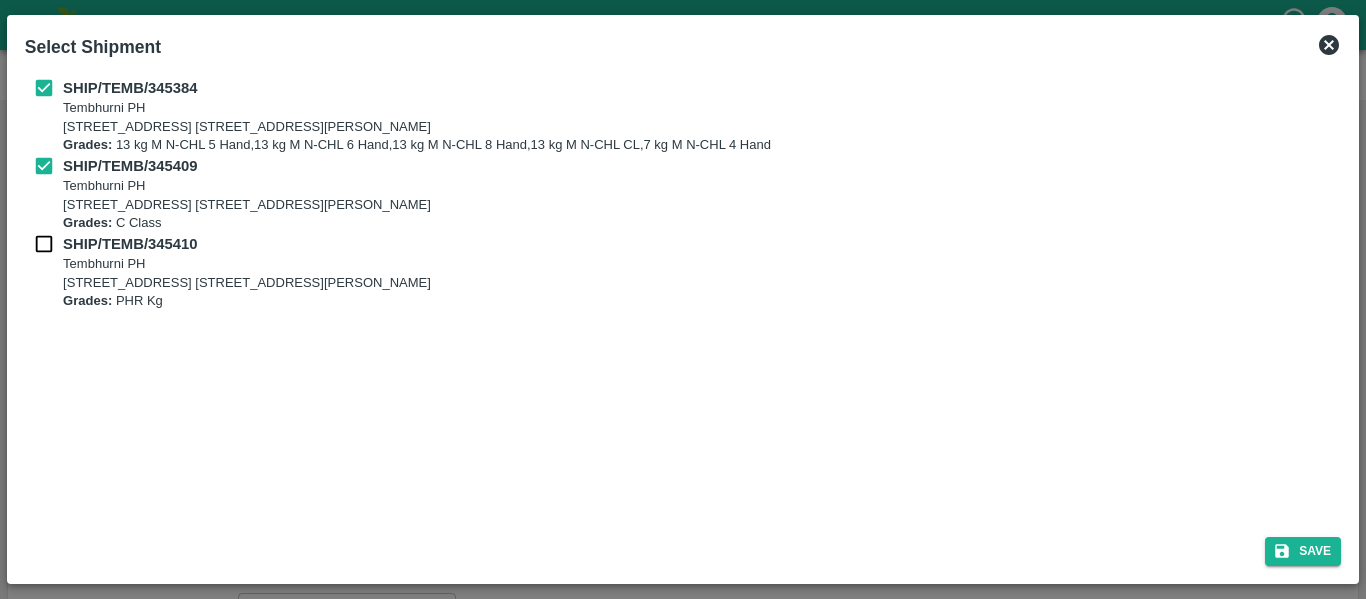click at bounding box center (44, 244) 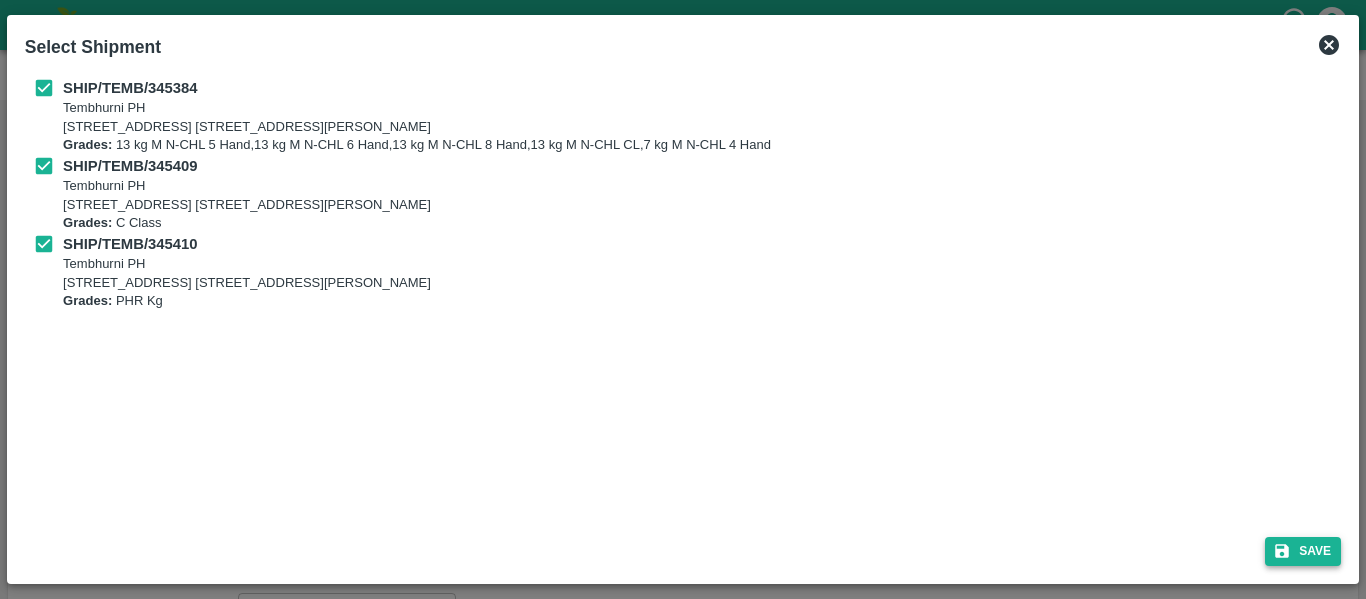 click 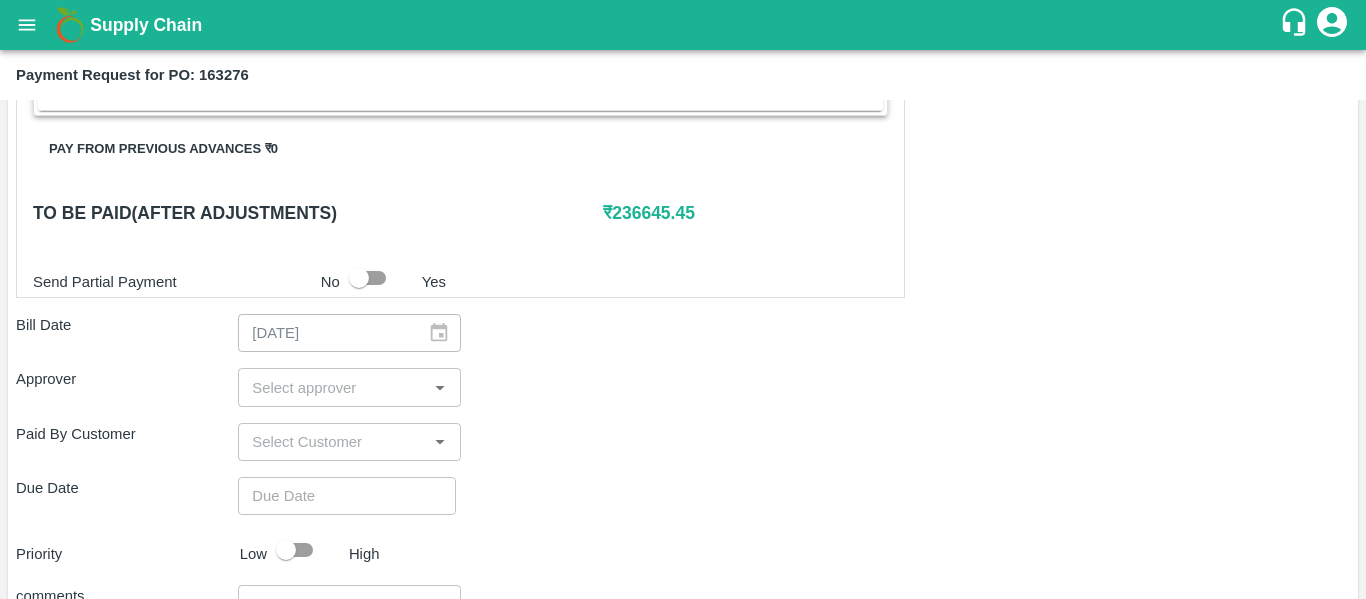 scroll, scrollTop: 971, scrollLeft: 0, axis: vertical 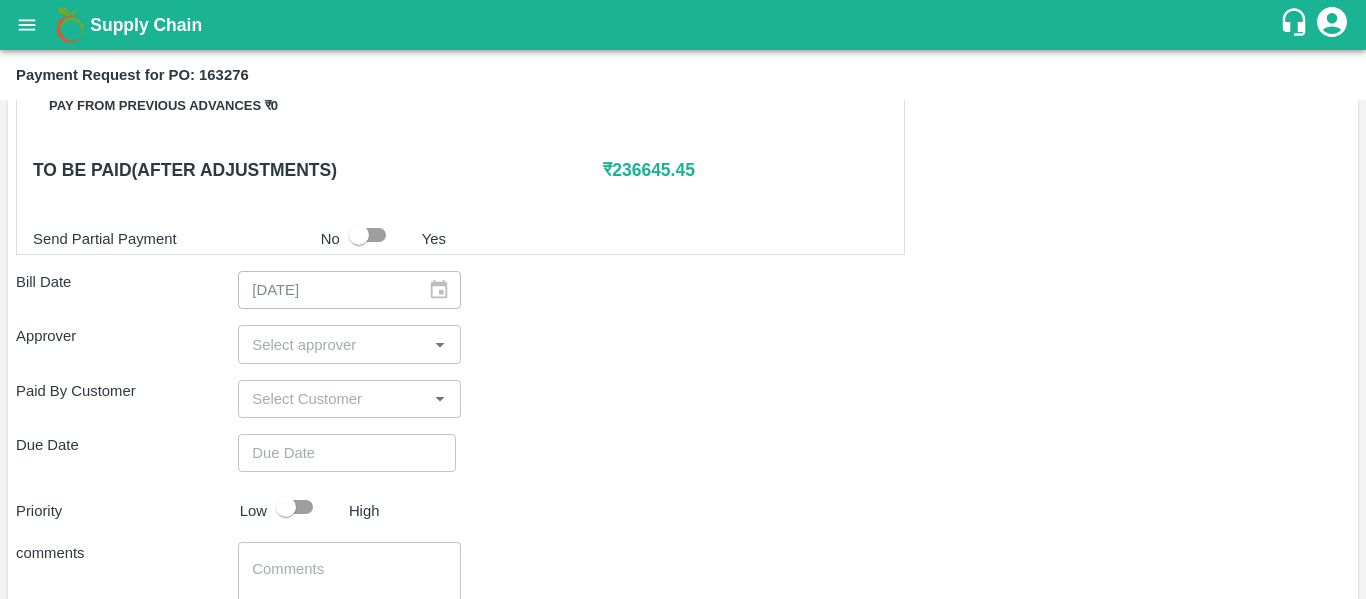 click at bounding box center (332, 344) 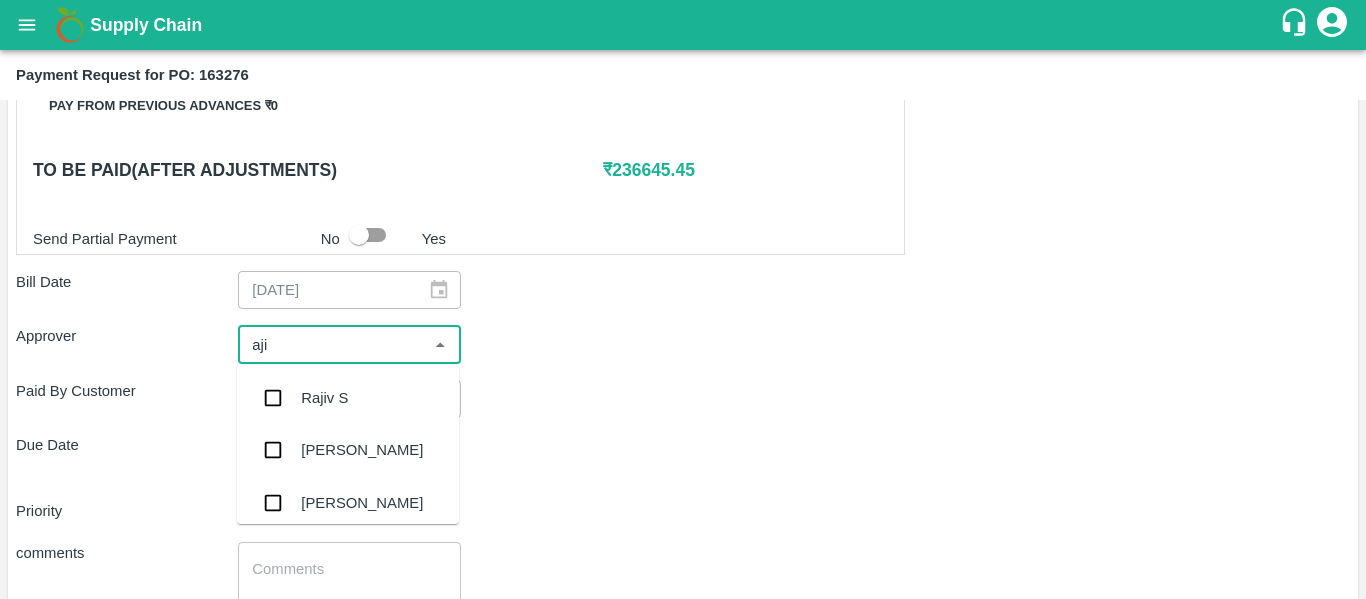 type on "ajit" 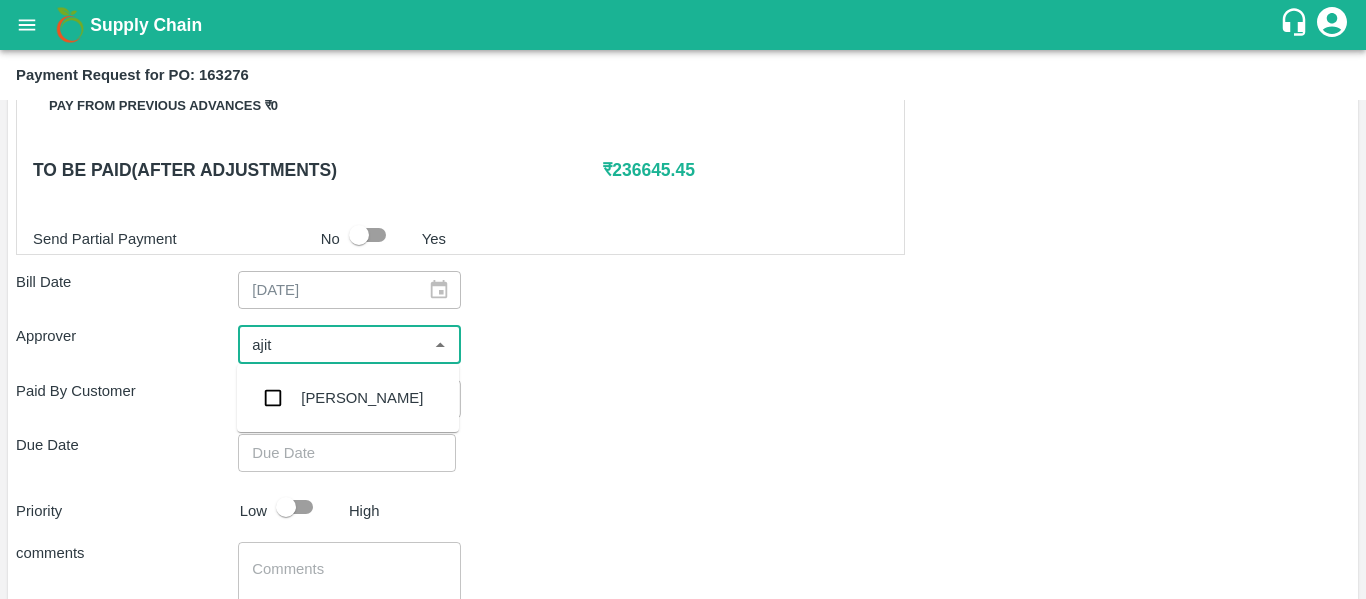 click on "[PERSON_NAME]" at bounding box center (362, 398) 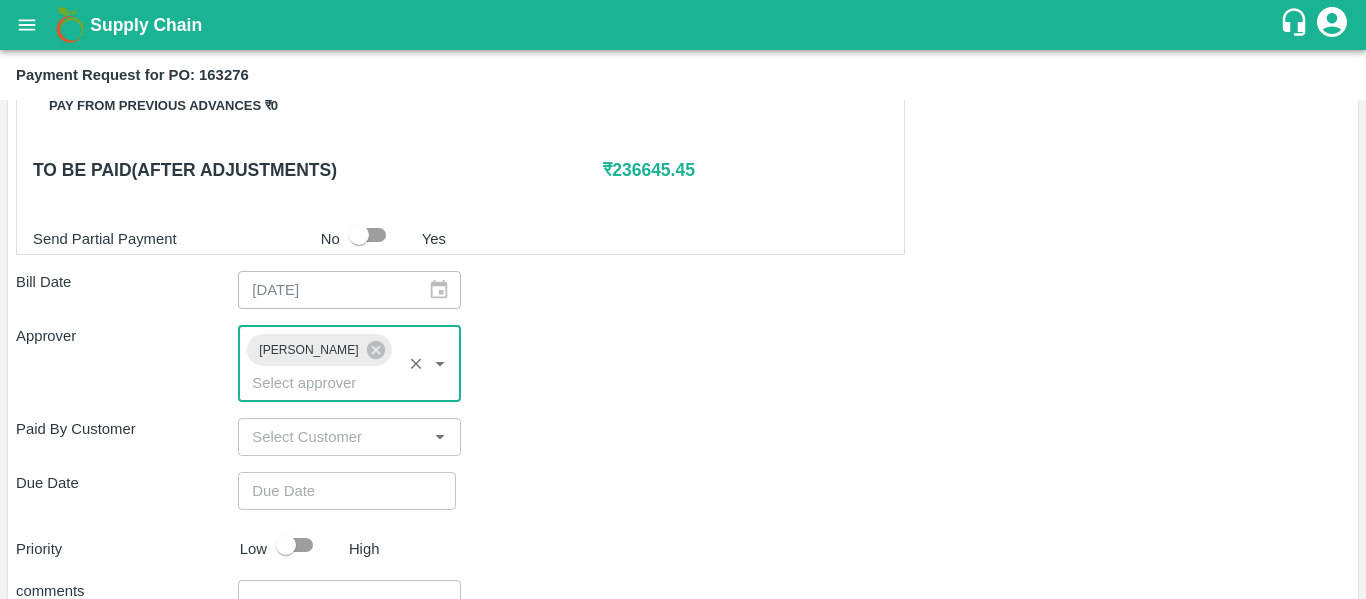 type on "DD/MM/YYYY hh:mm aa" 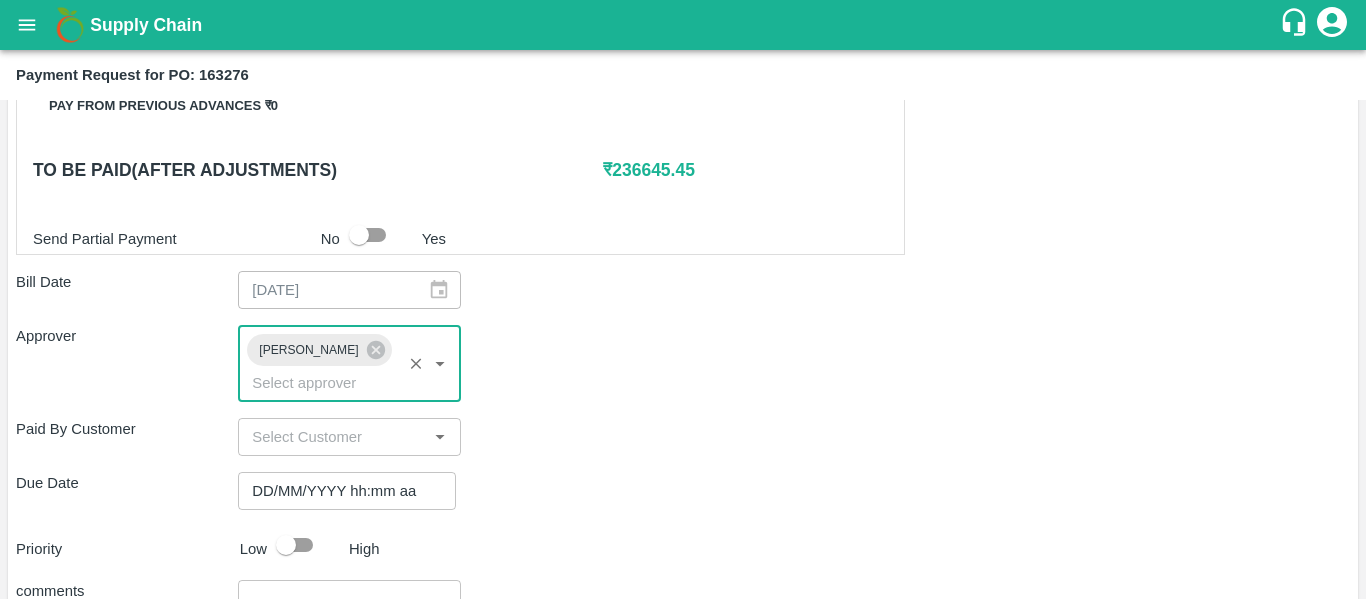 click on "DD/MM/YYYY hh:mm aa" at bounding box center (340, 491) 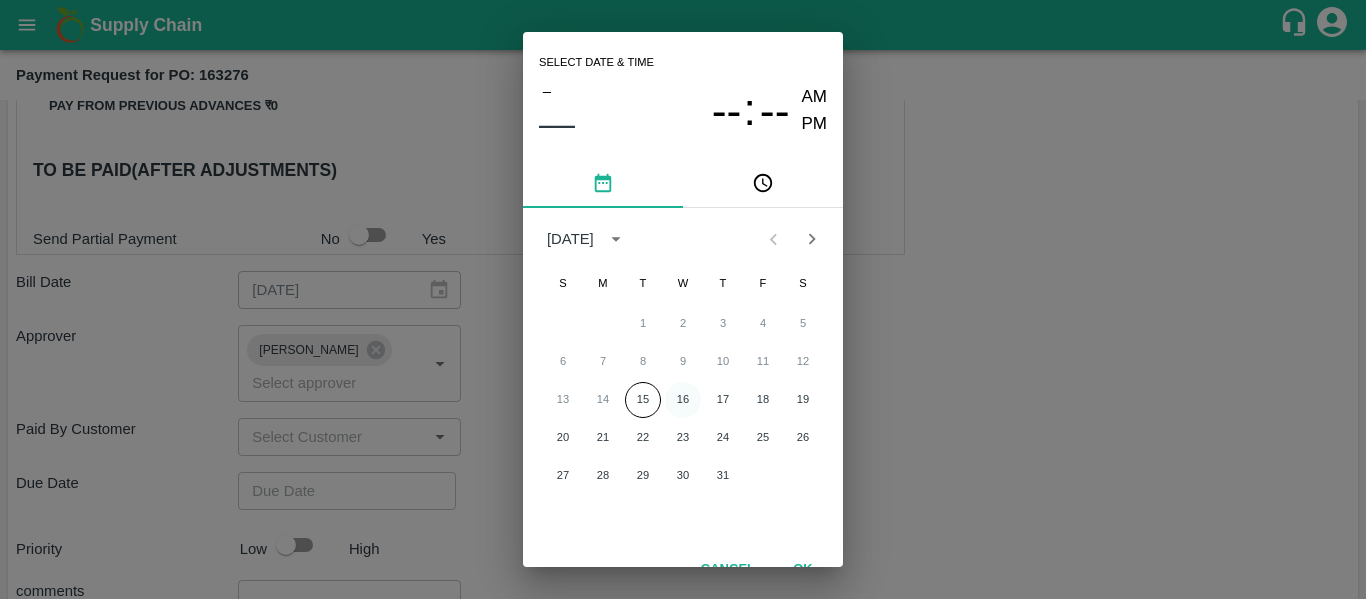 click on "16" at bounding box center [683, 400] 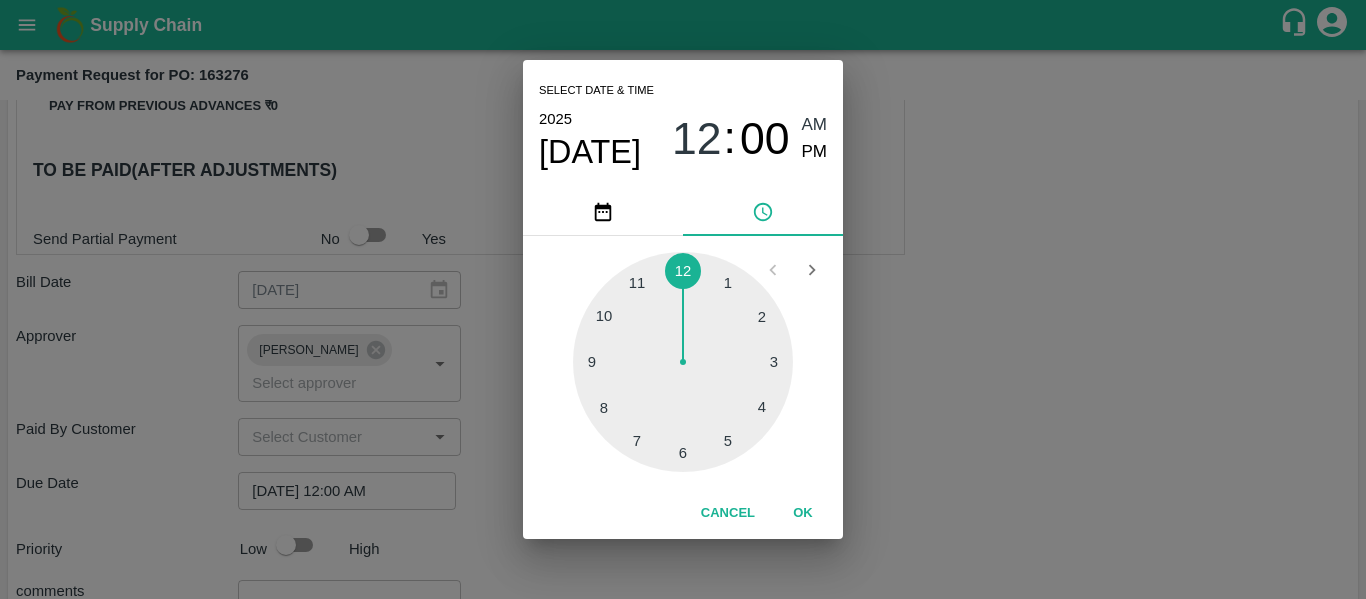 click on "Select date & time 2025 Jul 16 12 : 00 AM PM 1 2 3 4 5 6 7 8 9 10 11 12 Cancel OK" at bounding box center (683, 299) 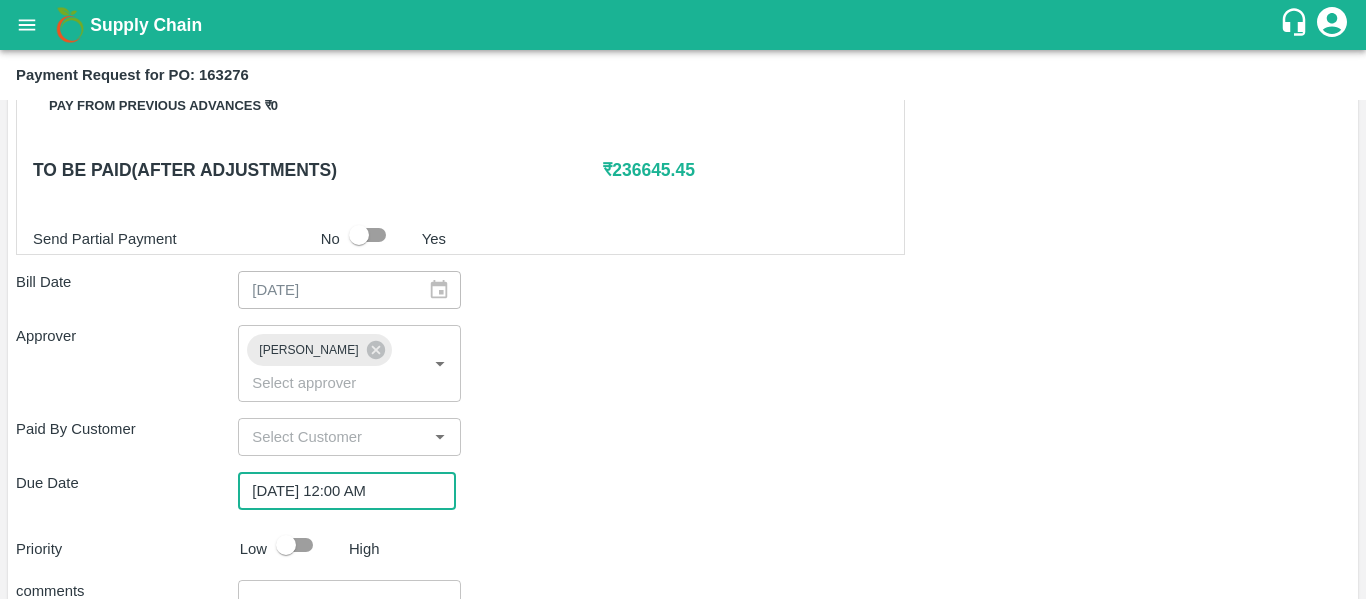 click at bounding box center [286, 545] 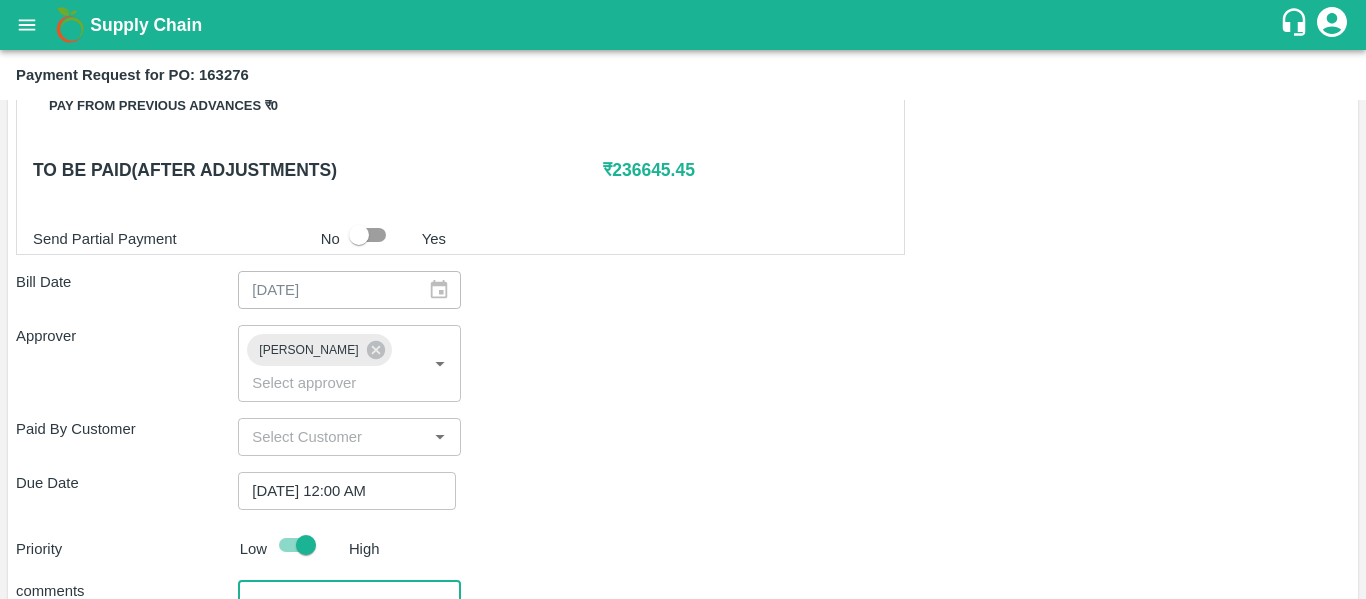 click at bounding box center [349, 618] 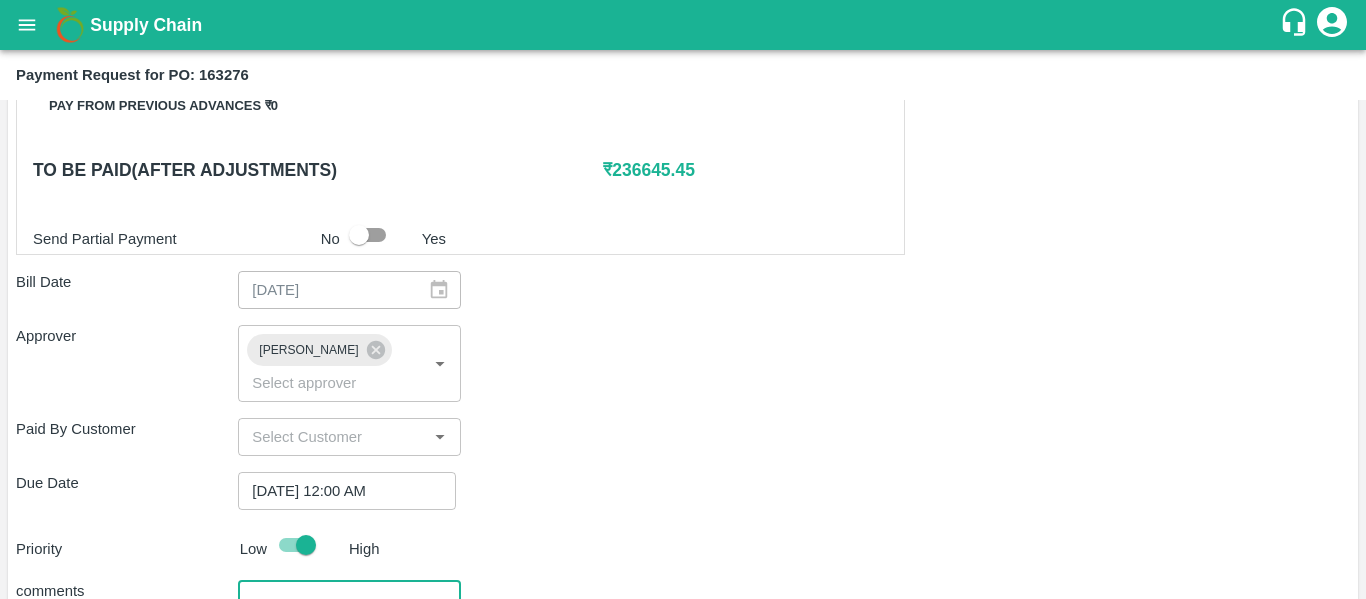 type on "Fruit Bill" 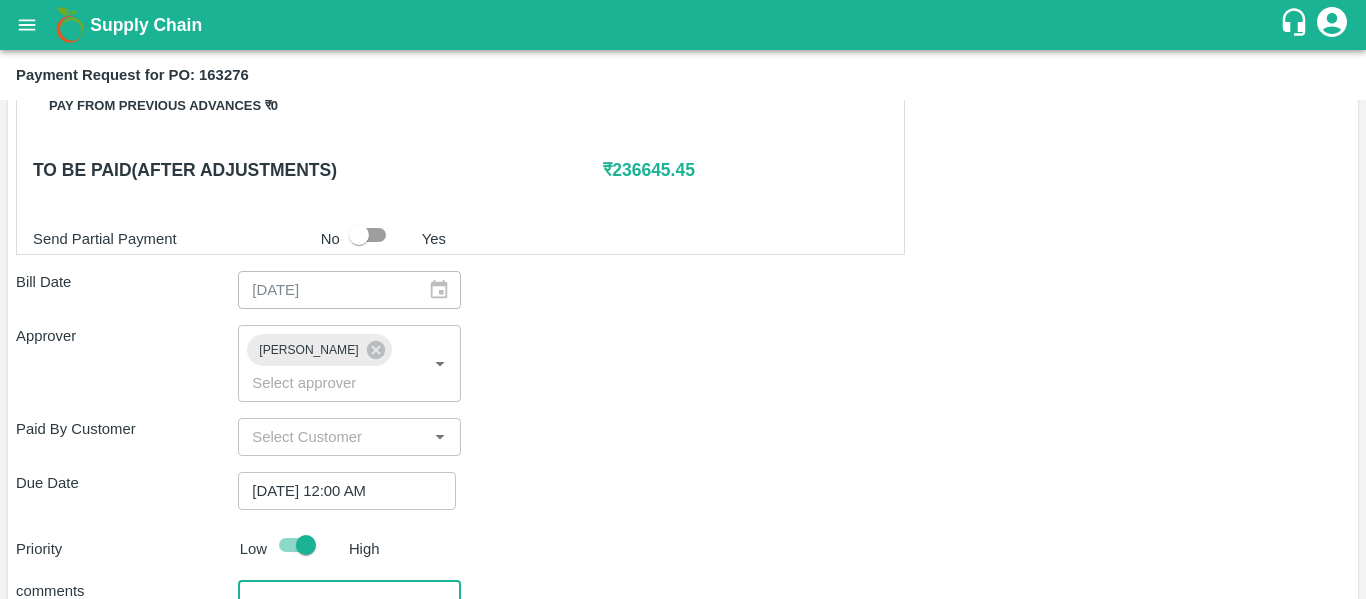 scroll, scrollTop: 1127, scrollLeft: 0, axis: vertical 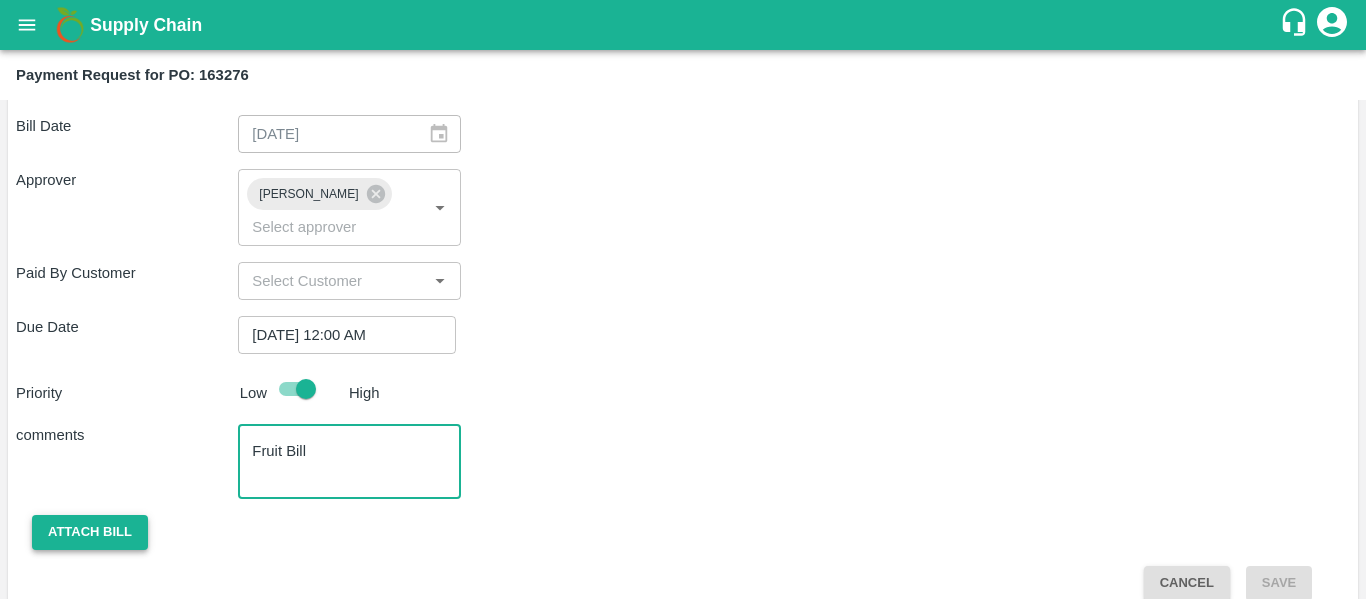 click on "Attach bill" at bounding box center [90, 532] 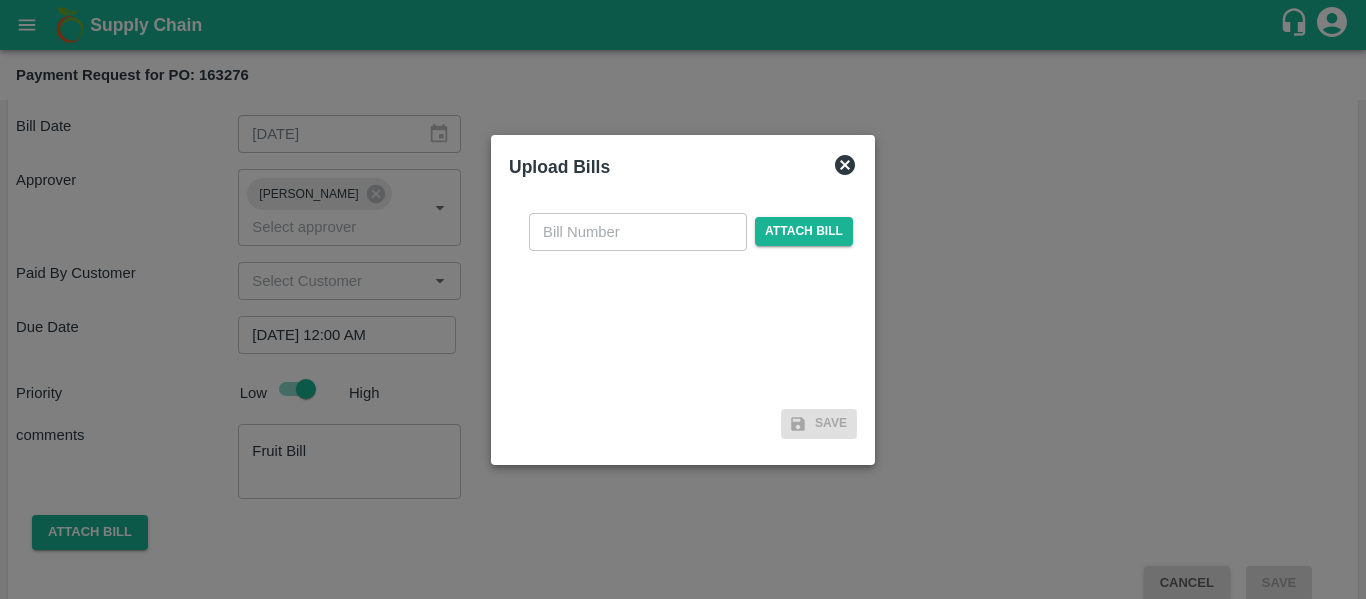 click at bounding box center (638, 232) 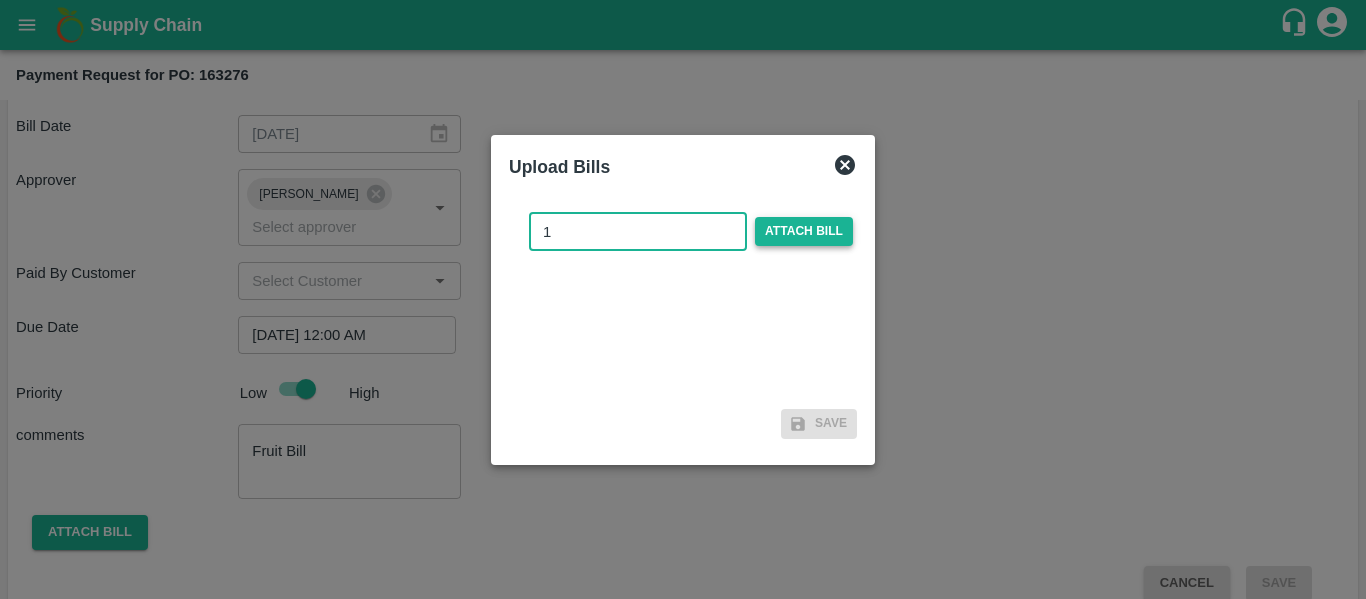 type on "1" 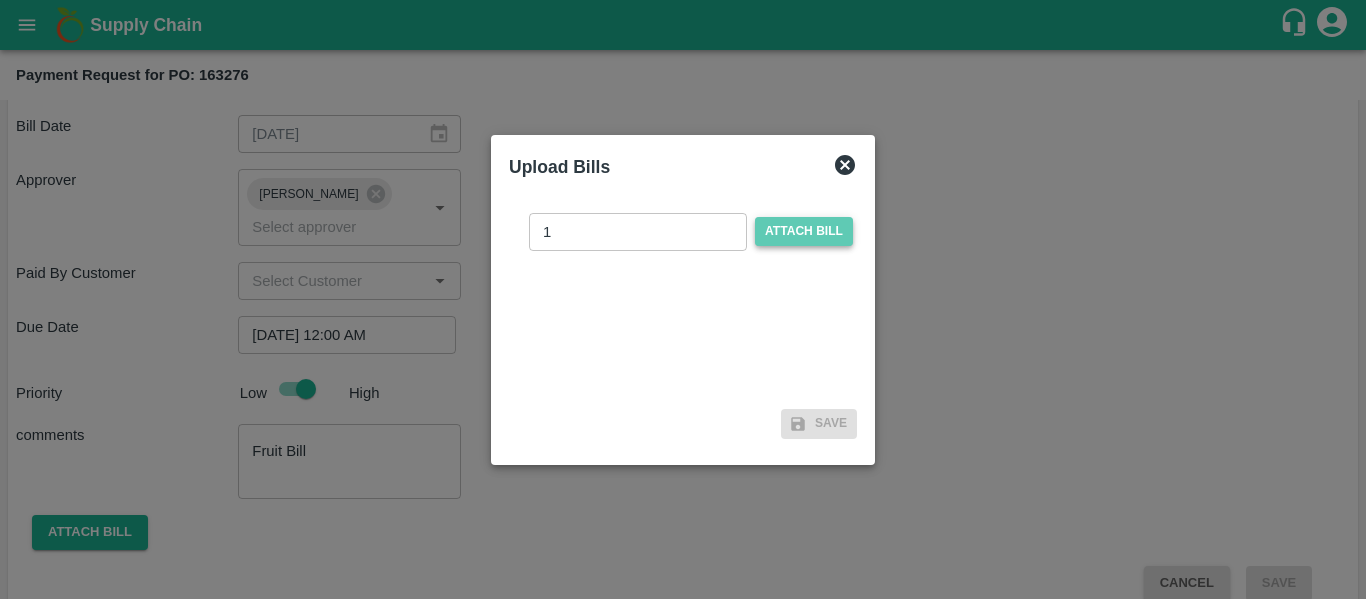 click on "Attach bill" at bounding box center [804, 231] 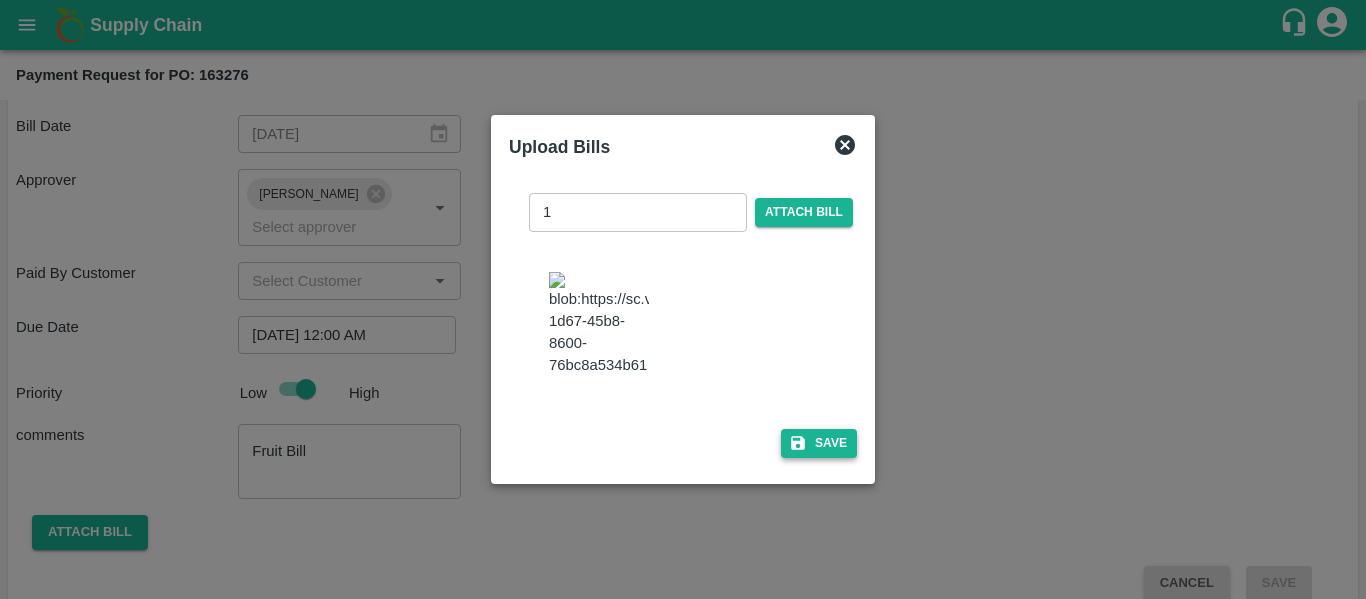click 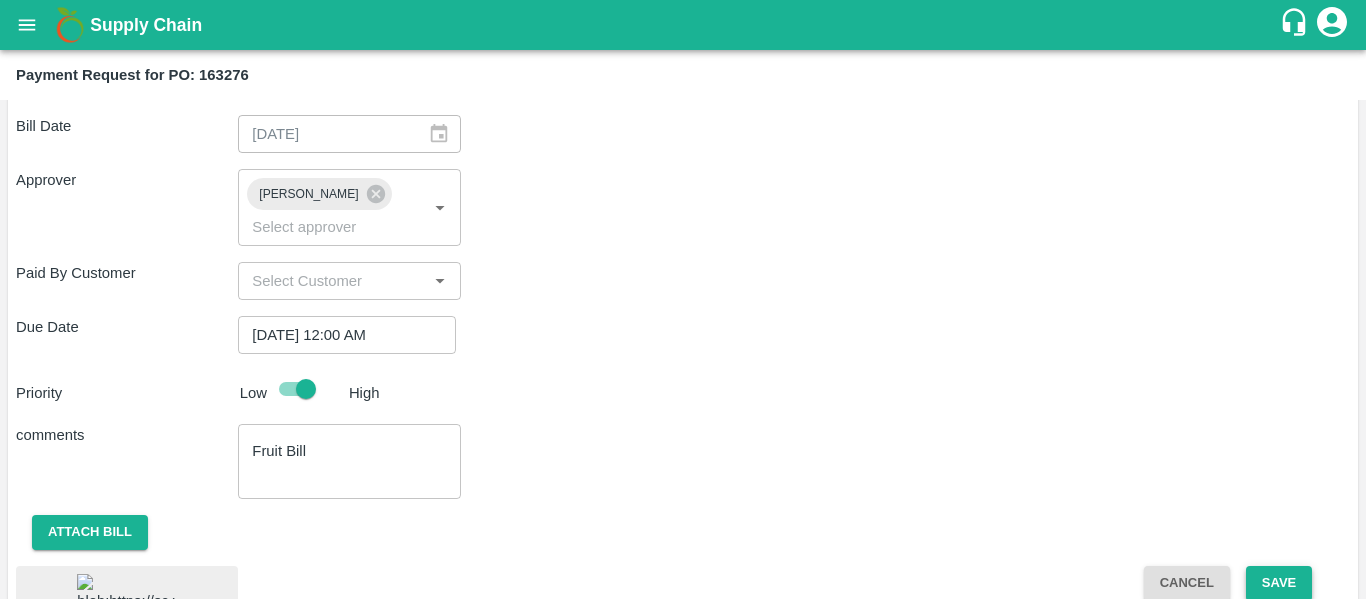 click on "Save" at bounding box center [1279, 583] 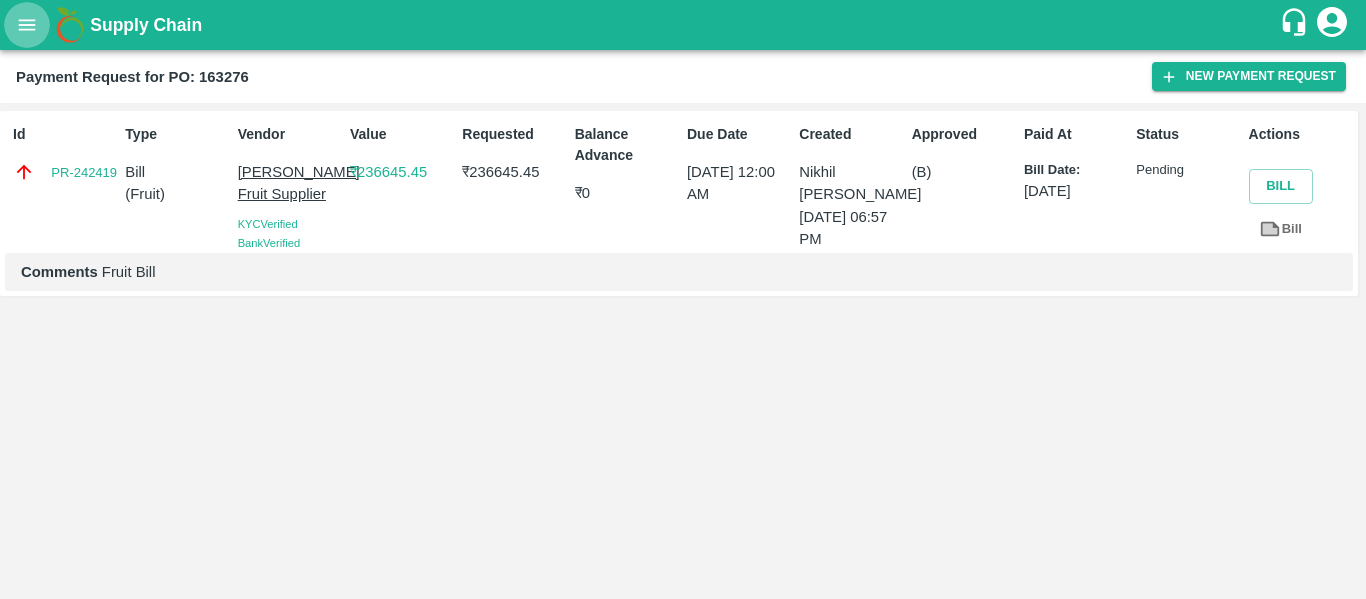 click 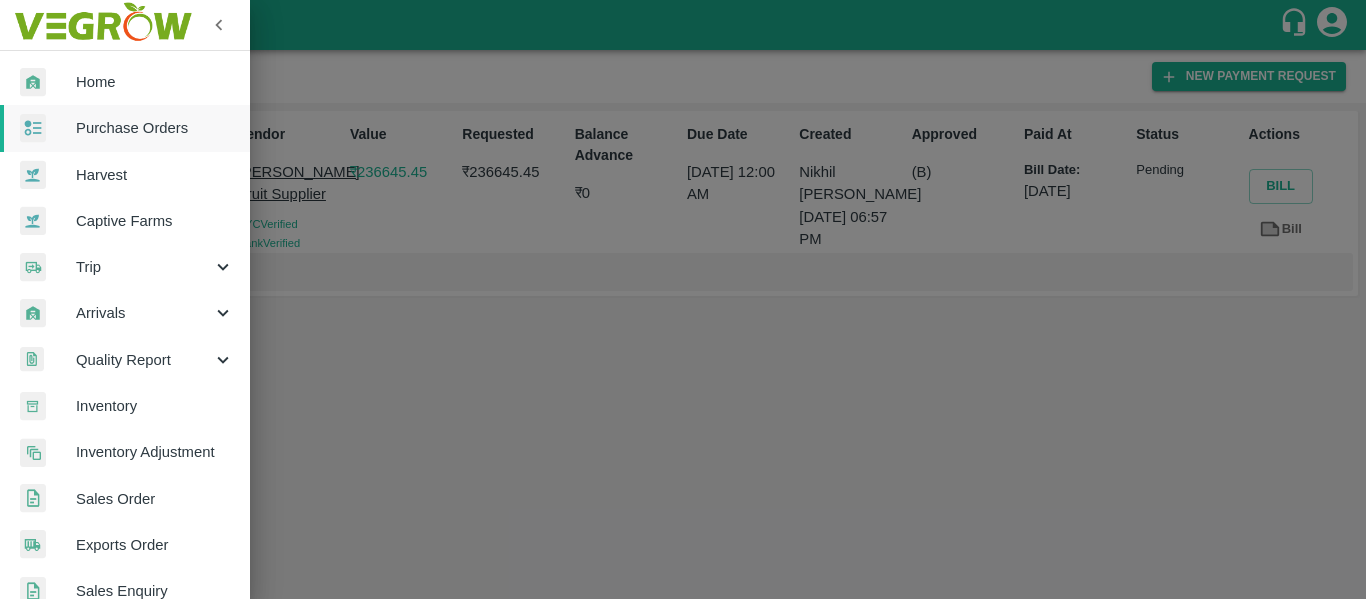 click on "Purchase Orders" at bounding box center (155, 128) 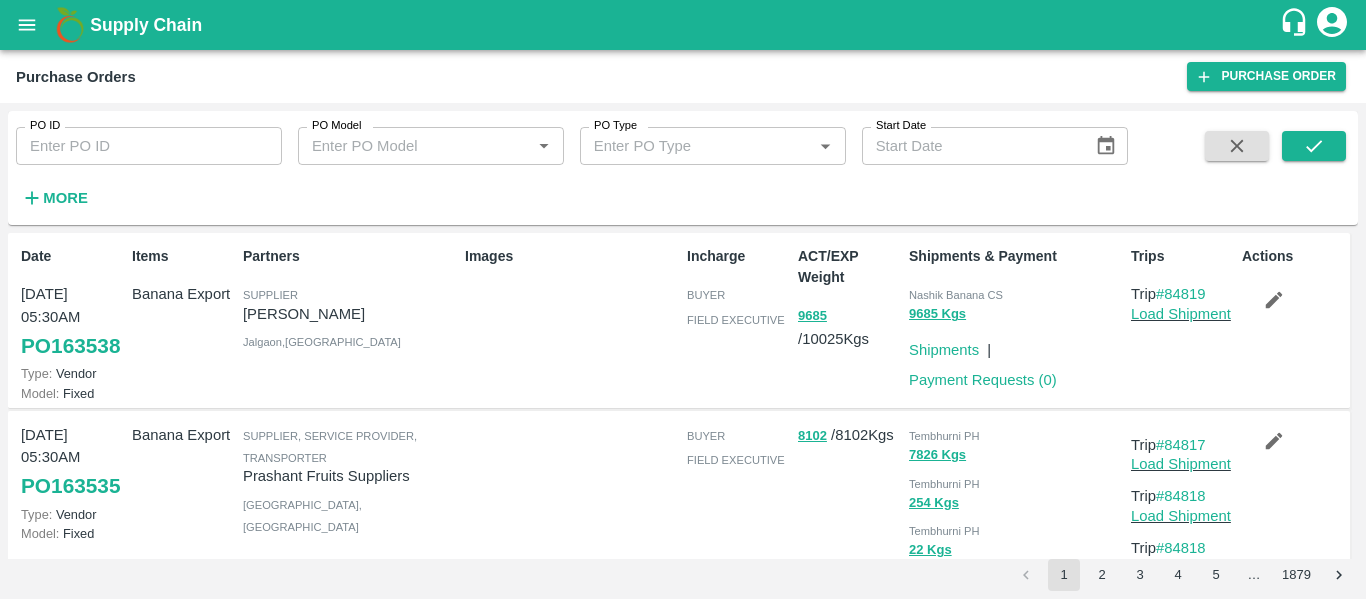 click on "PO ID" at bounding box center (149, 146) 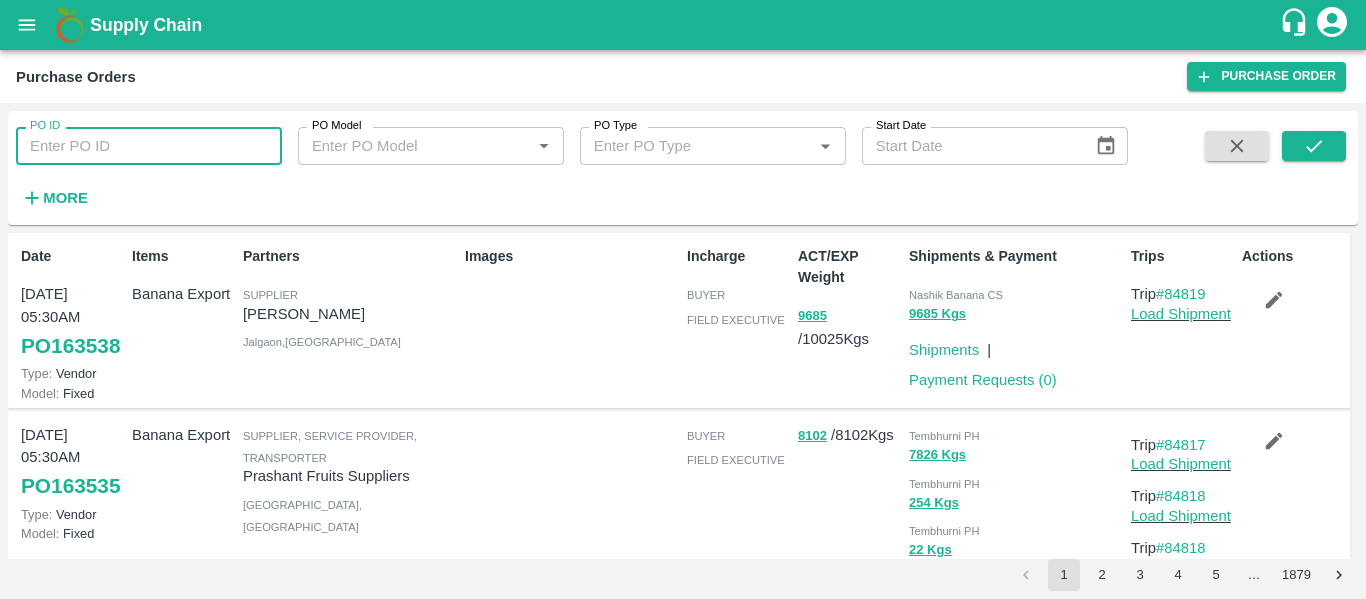 paste on "163449" 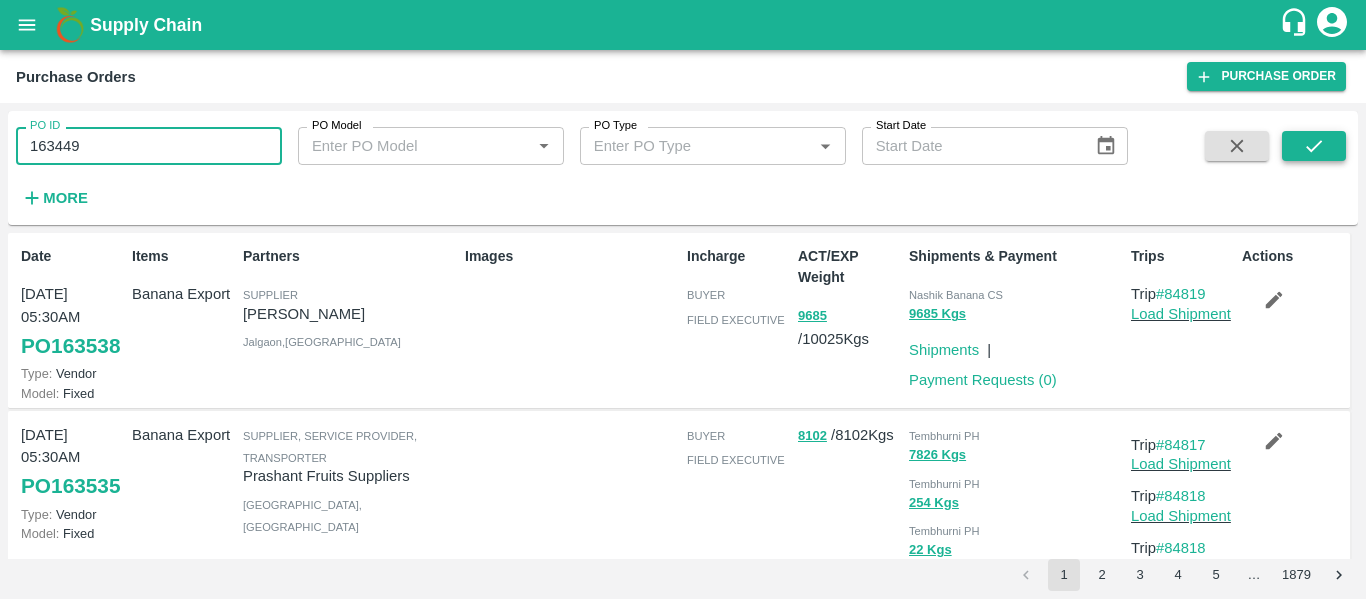 type on "163449" 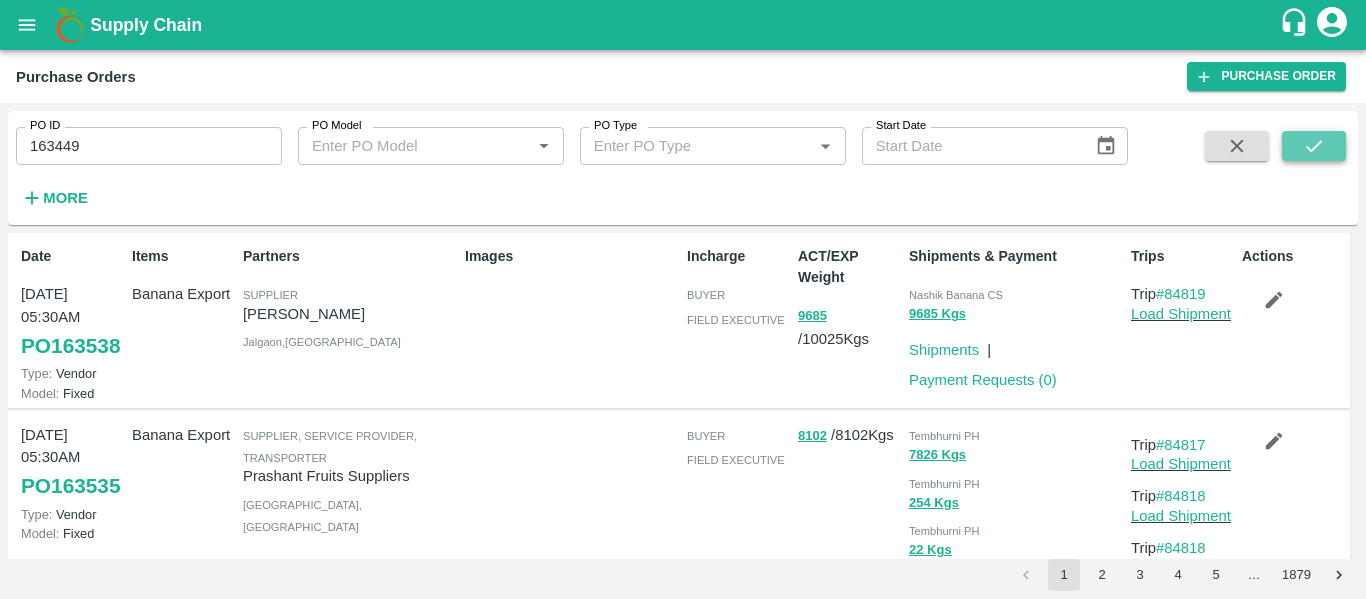 click at bounding box center (1314, 146) 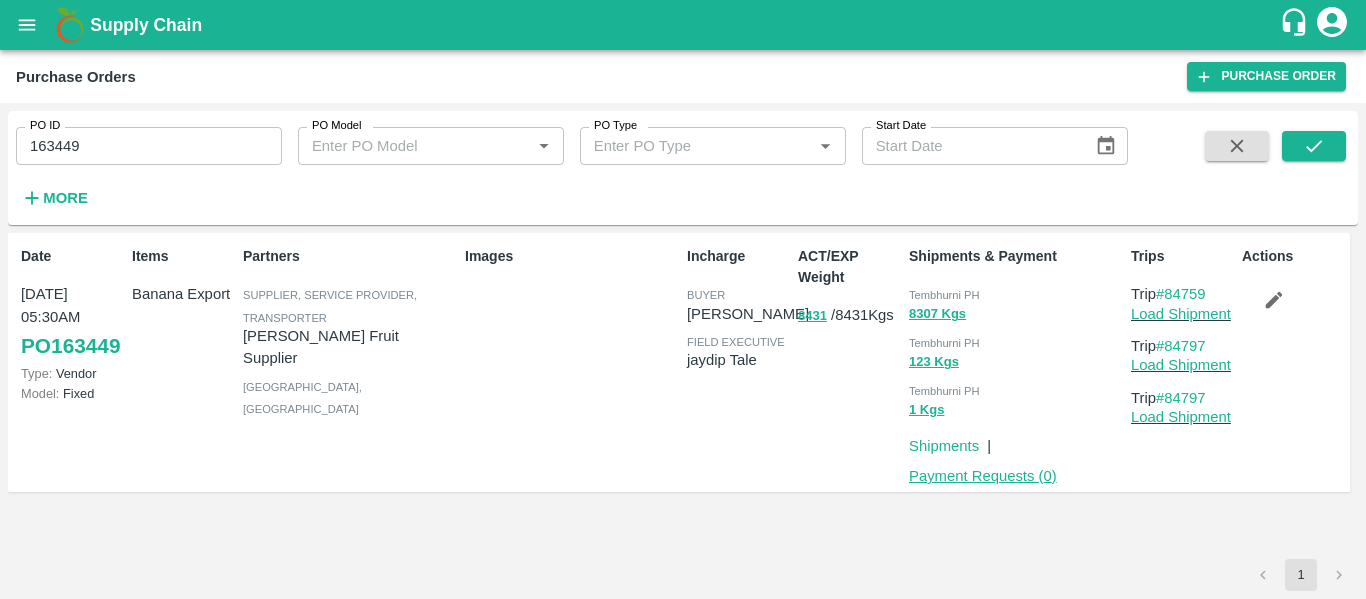 click on "Payment Requests ( 0 )" at bounding box center [983, 476] 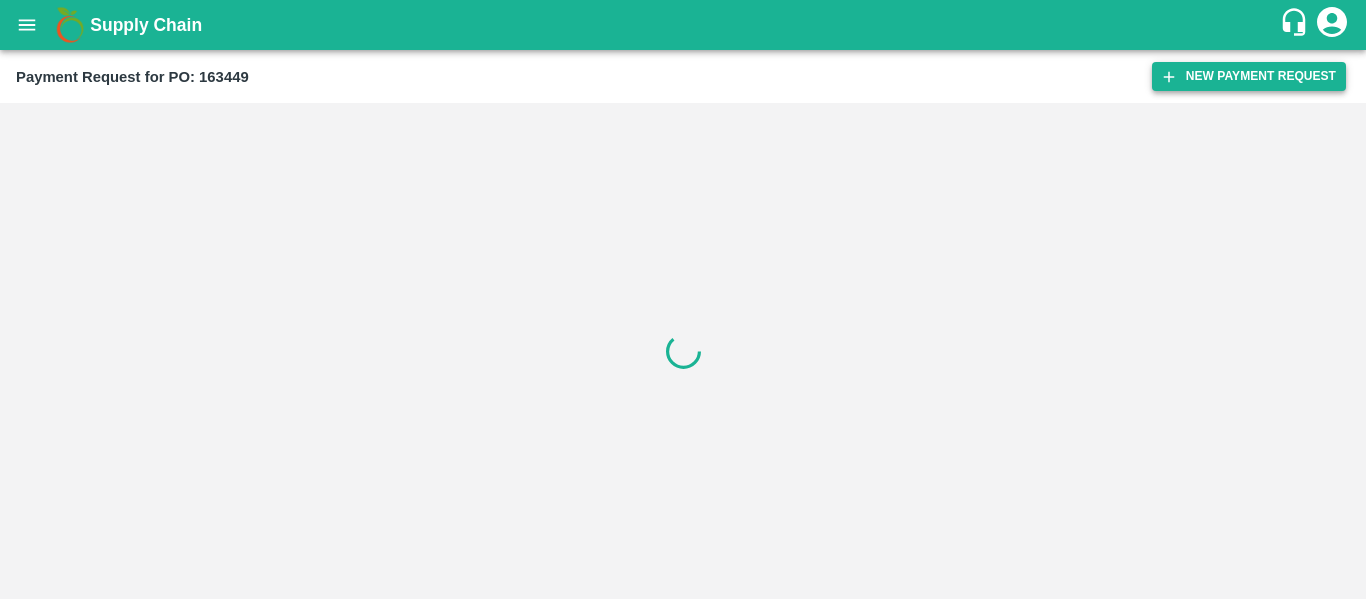 scroll, scrollTop: 0, scrollLeft: 0, axis: both 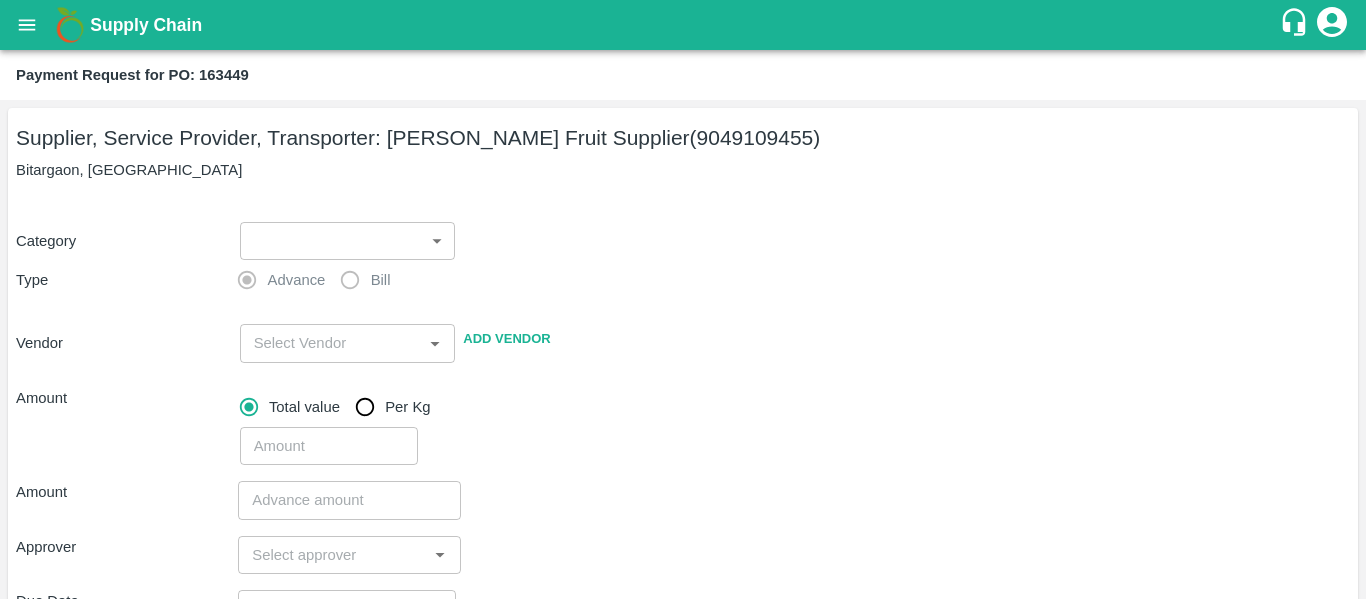 click on "Category ​ ​ Type Advance Bill Vendor ​ Add Vendor Amount Total value Per Kg ​" at bounding box center [683, 332] 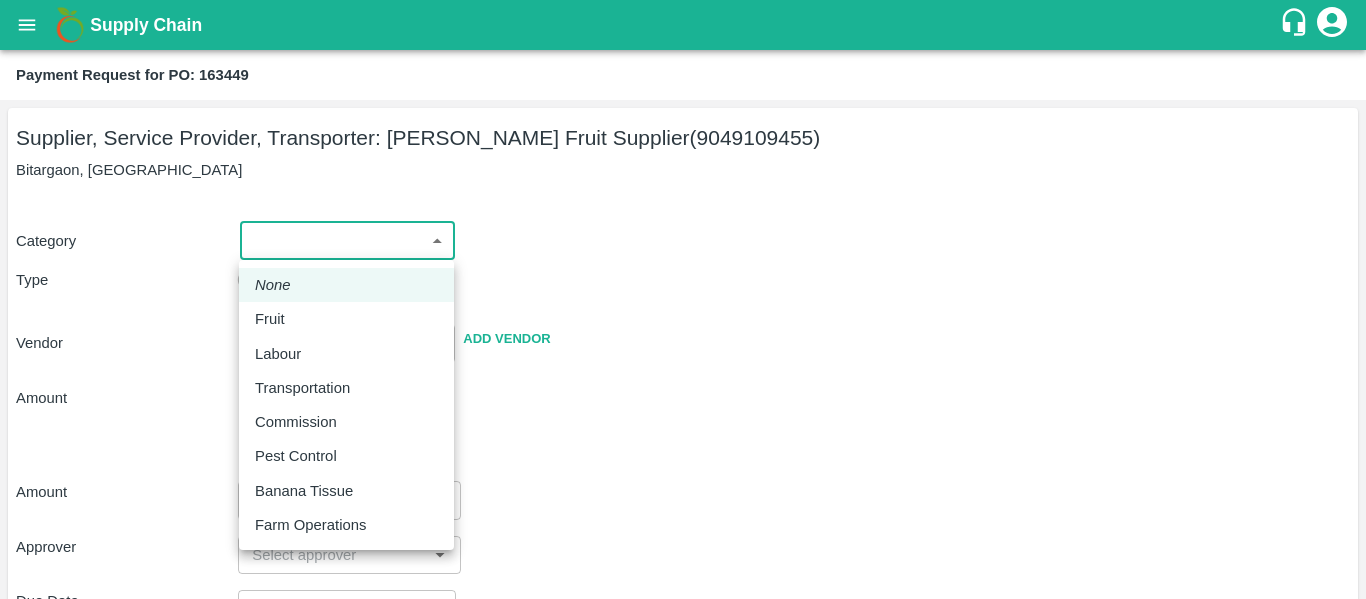 click on "Supply Chain Payment Request for PO: 163449 Supplier, Service Provider, Transporter:    Kadambari Fruit Supplier  (9049109455) Bitargaon, Solapur Category ​ ​ Type Advance Bill Vendor ​ Add Vendor Amount Total value Per Kg ​ Amount ​ Approver ​ Due Date ​  Priority  Low  High Comment x ​ Attach bill Cancel Save Tembhurni PH Nashik CC Shahada Banana Export PH Savda Banana Export PH Nashik Banana CS Nikhil Subhash Mangvade Logout None Fruit Labour Transportation Commission Pest Control Banana Tissue Farm Operations" at bounding box center [683, 299] 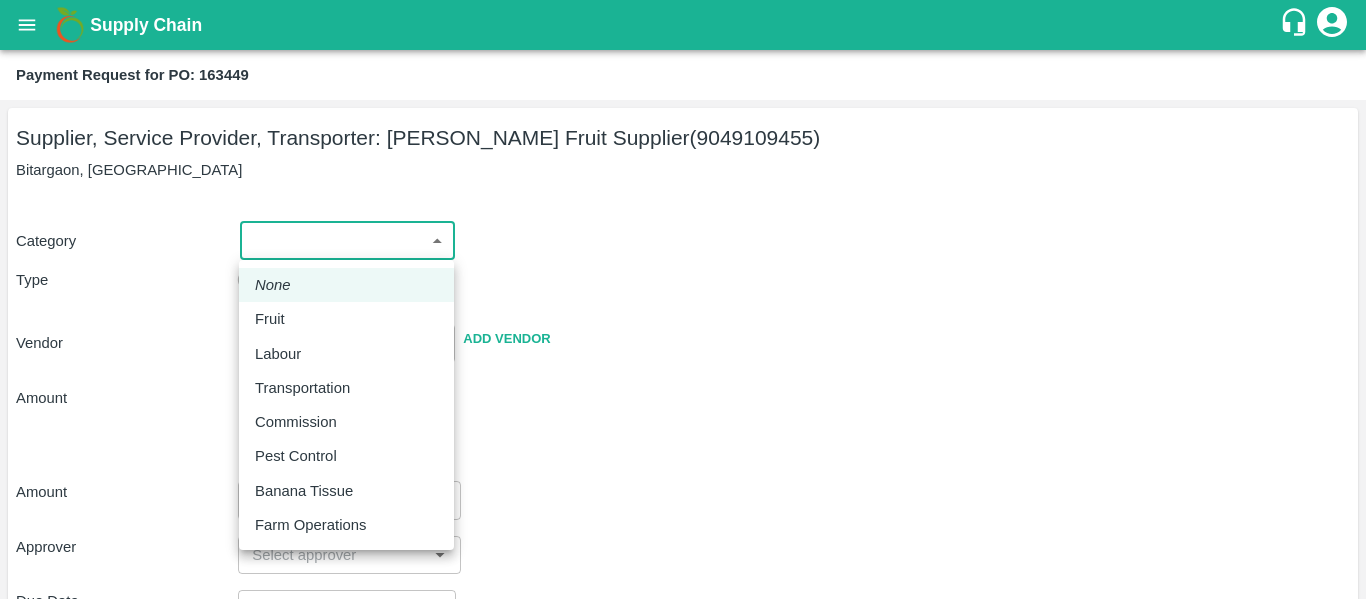 click on "Fruit" at bounding box center [346, 319] 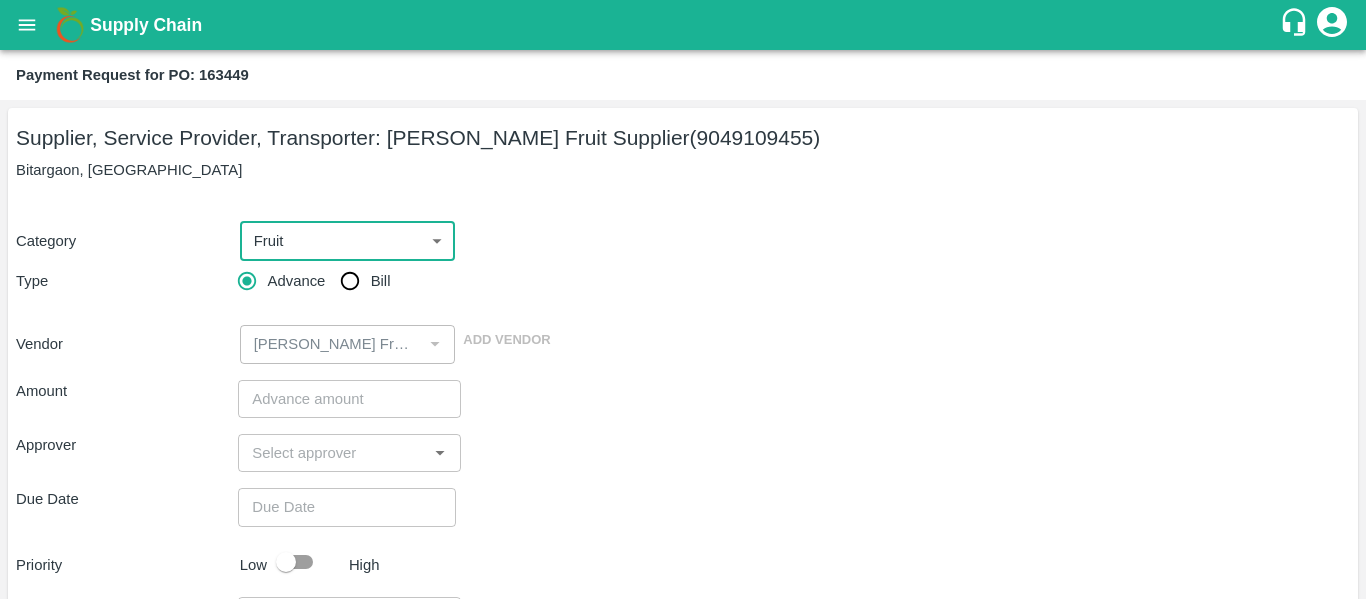 click on "Bill" at bounding box center [350, 281] 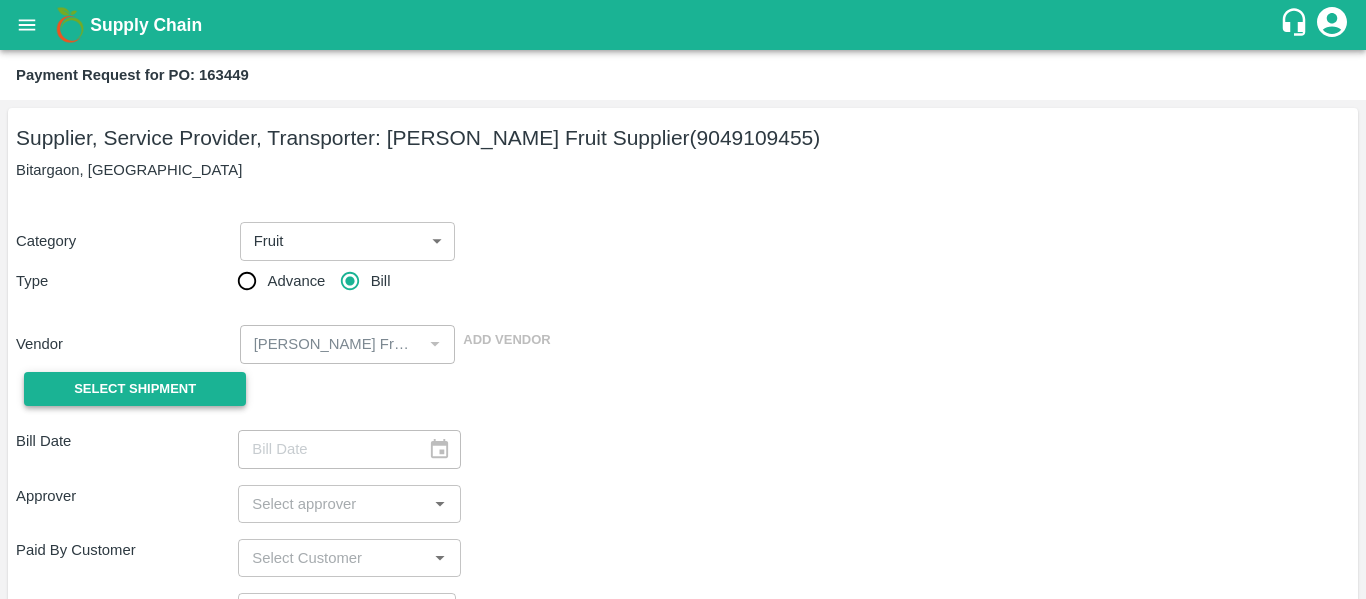 click on "Select Shipment" at bounding box center (135, 389) 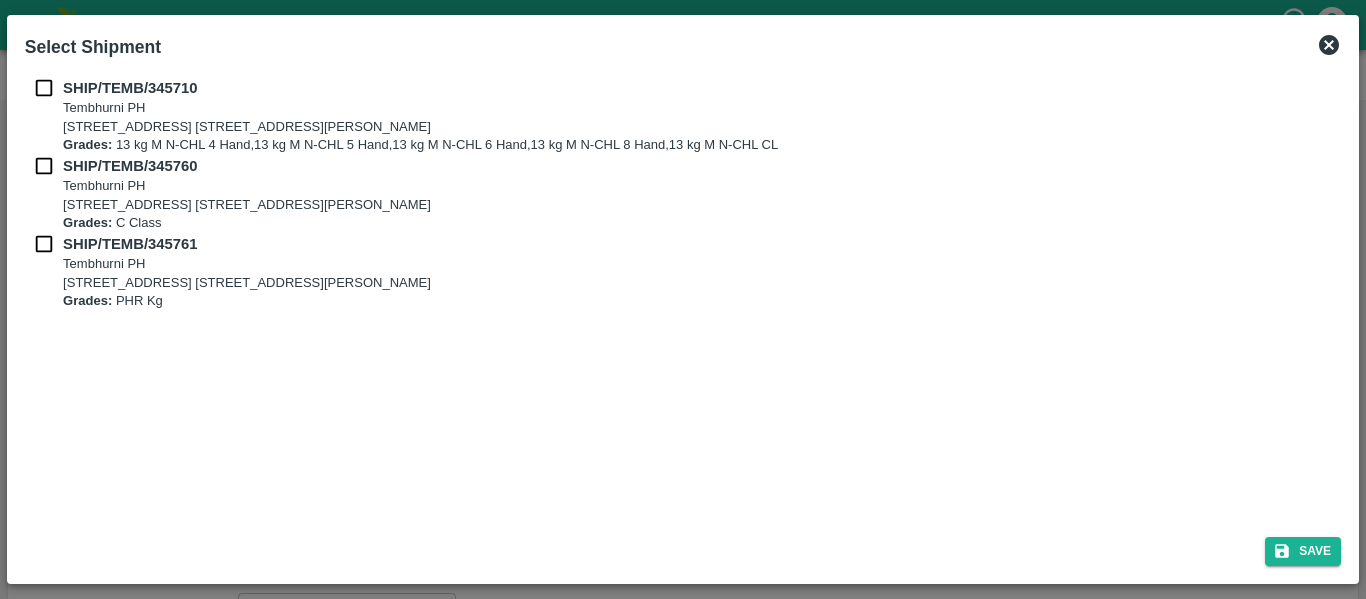 click at bounding box center [44, 88] 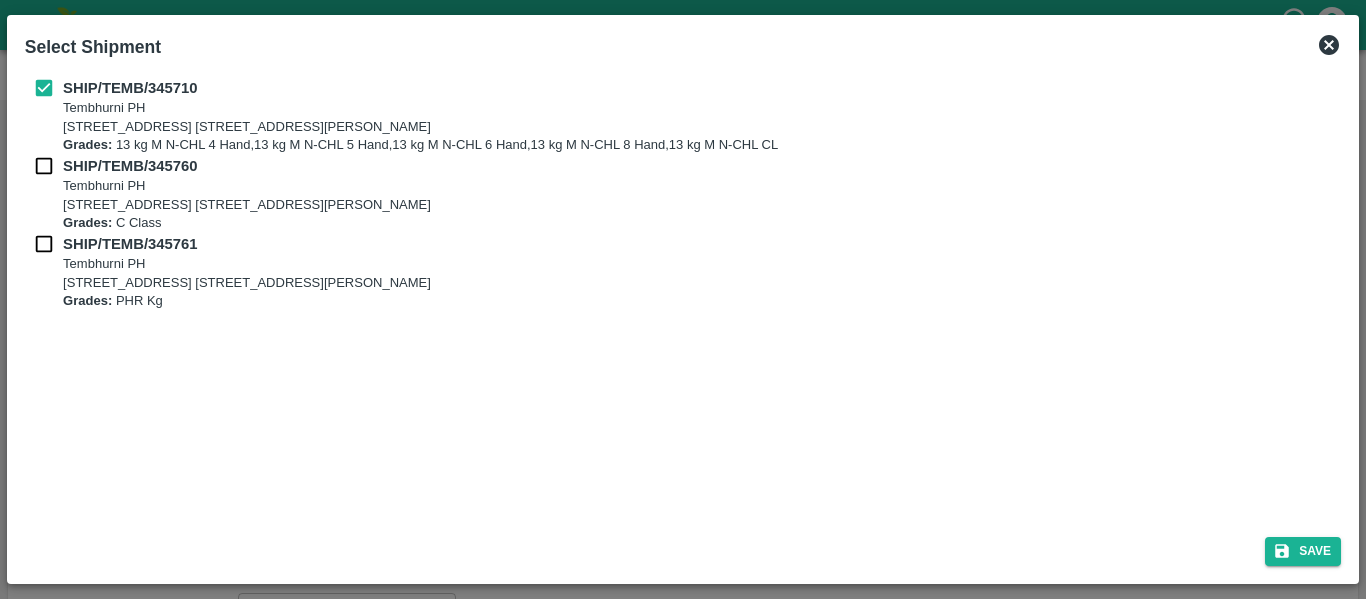 click on "SHIP/TEMB/345710 Tembhurni PH Tembhurni PH 205, PLOT NO. E-5, YASHSHREE INDUSTRIES, M.I.D.C., A/P TEMBHURANI TAL MADHA, Solapur, Maharashtra, 413211, India Grades:   13 kg M N-CHL 4 Hand,13 kg M N-CHL 5 Hand,13 kg M N-CHL 6 Hand,13 kg M N-CHL 8 Hand,13 kg M N-CHL CL" at bounding box center (683, 116) 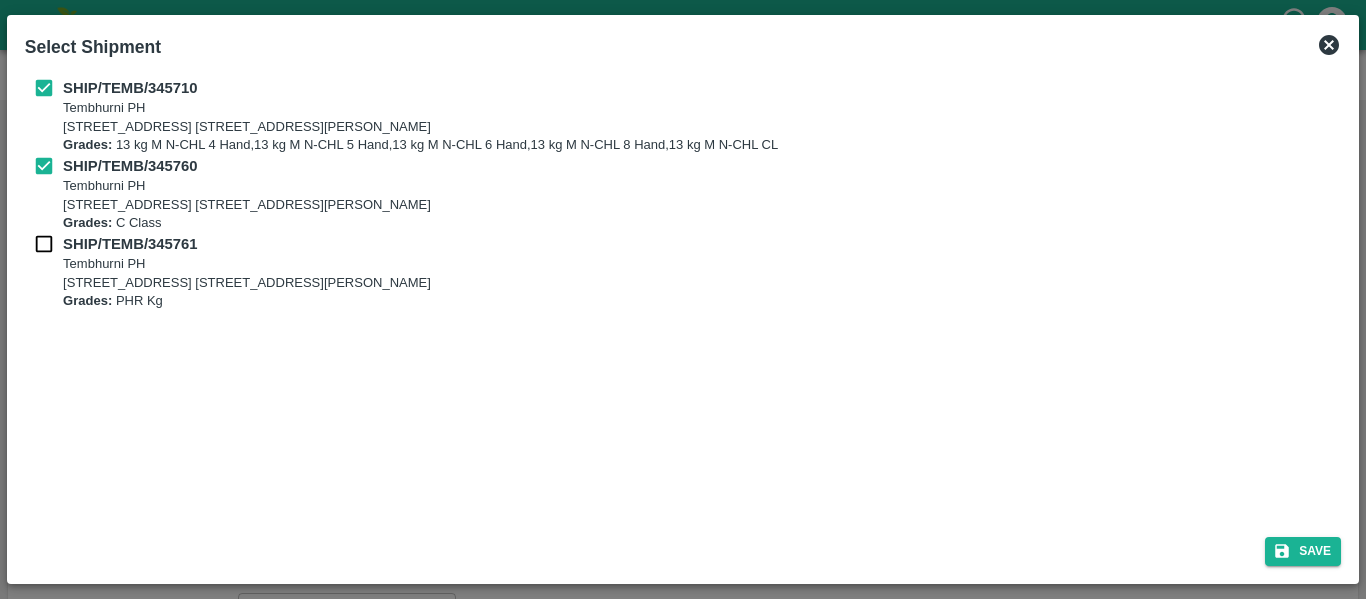 click at bounding box center [44, 244] 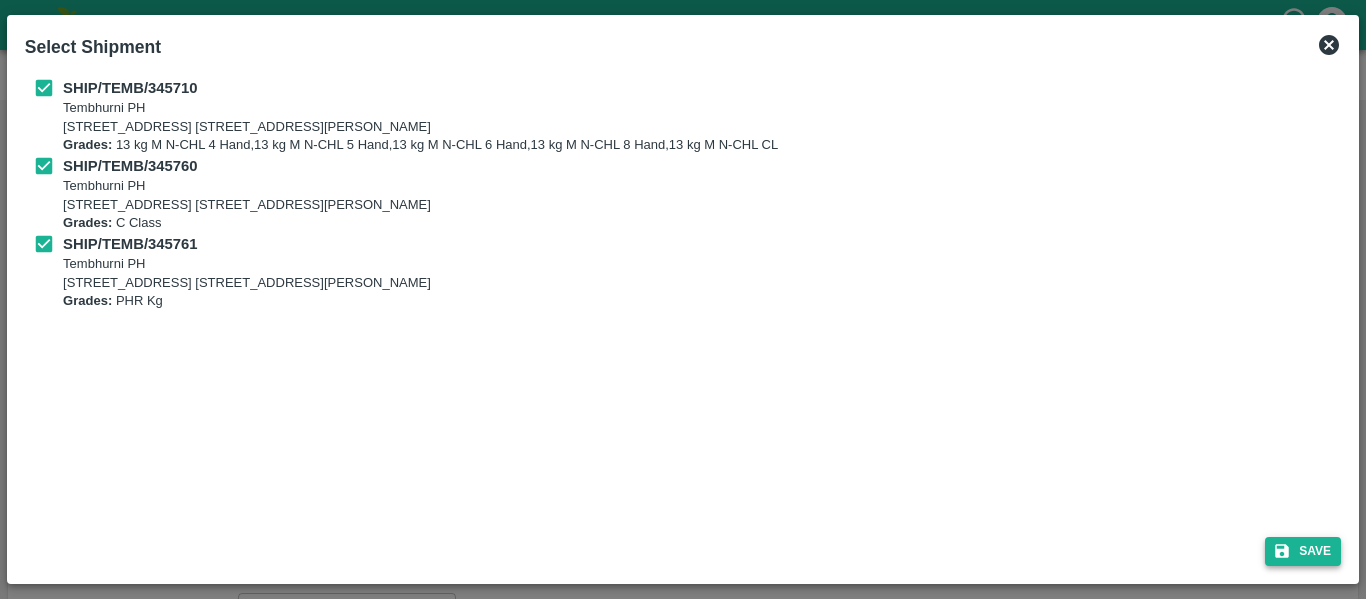 click 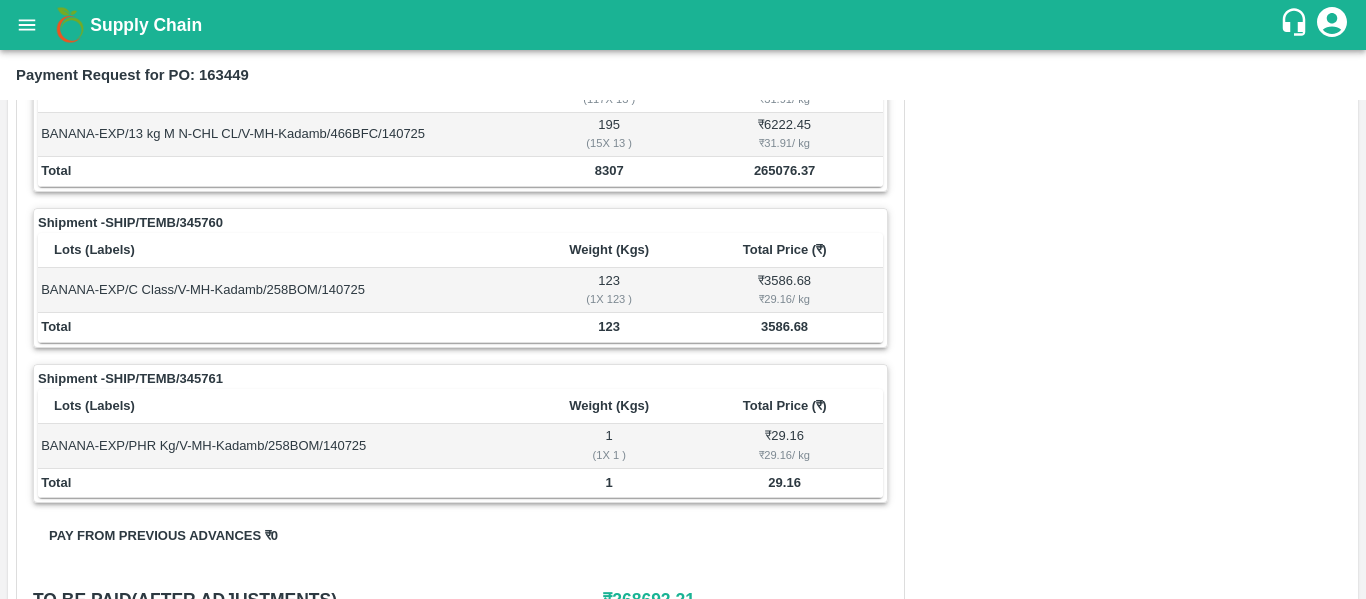 scroll, scrollTop: 995, scrollLeft: 0, axis: vertical 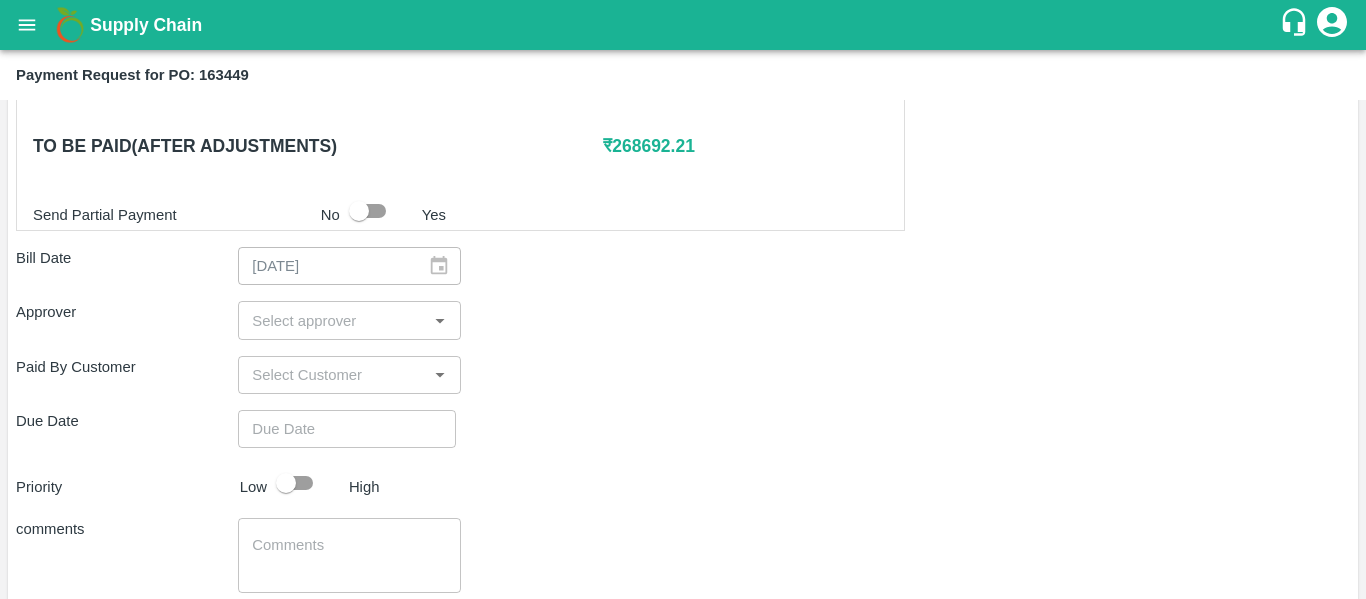 click at bounding box center (332, 320) 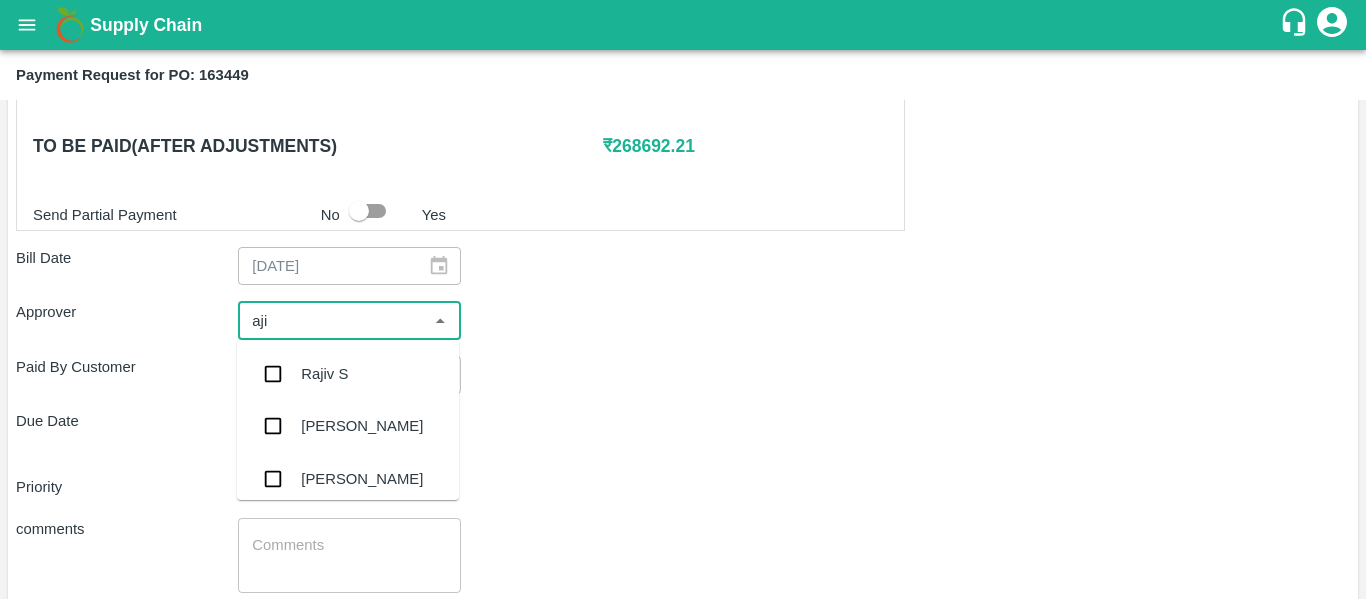 type on "ajit" 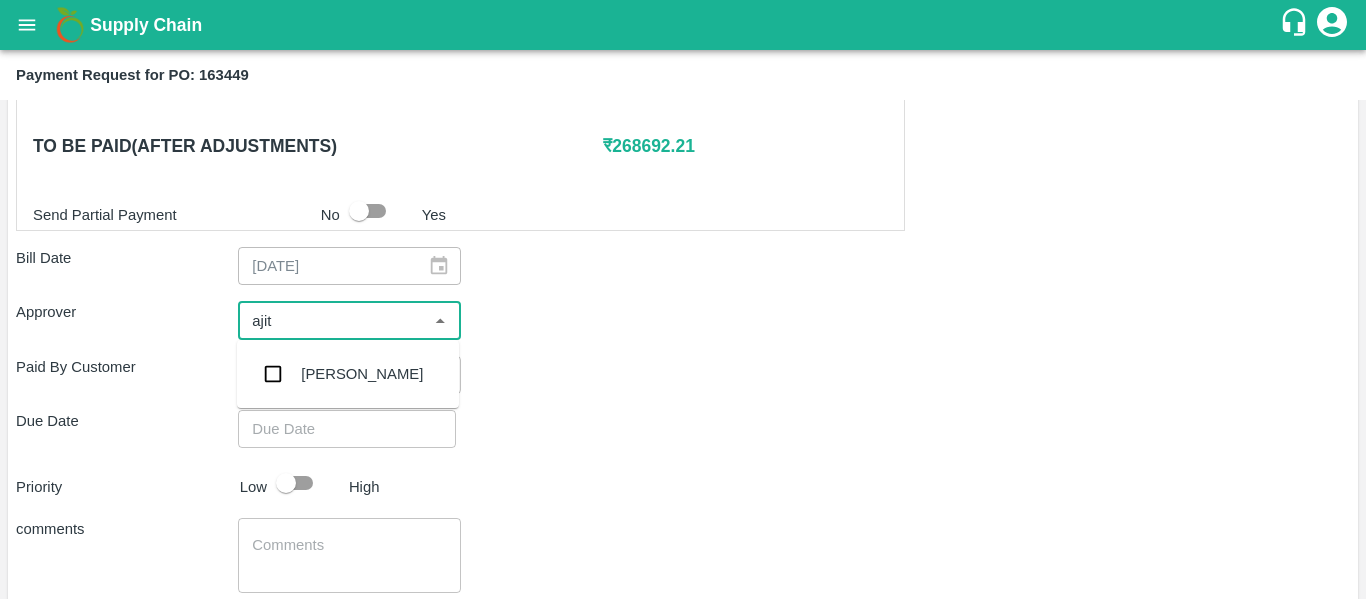 click on "[PERSON_NAME]" at bounding box center (362, 374) 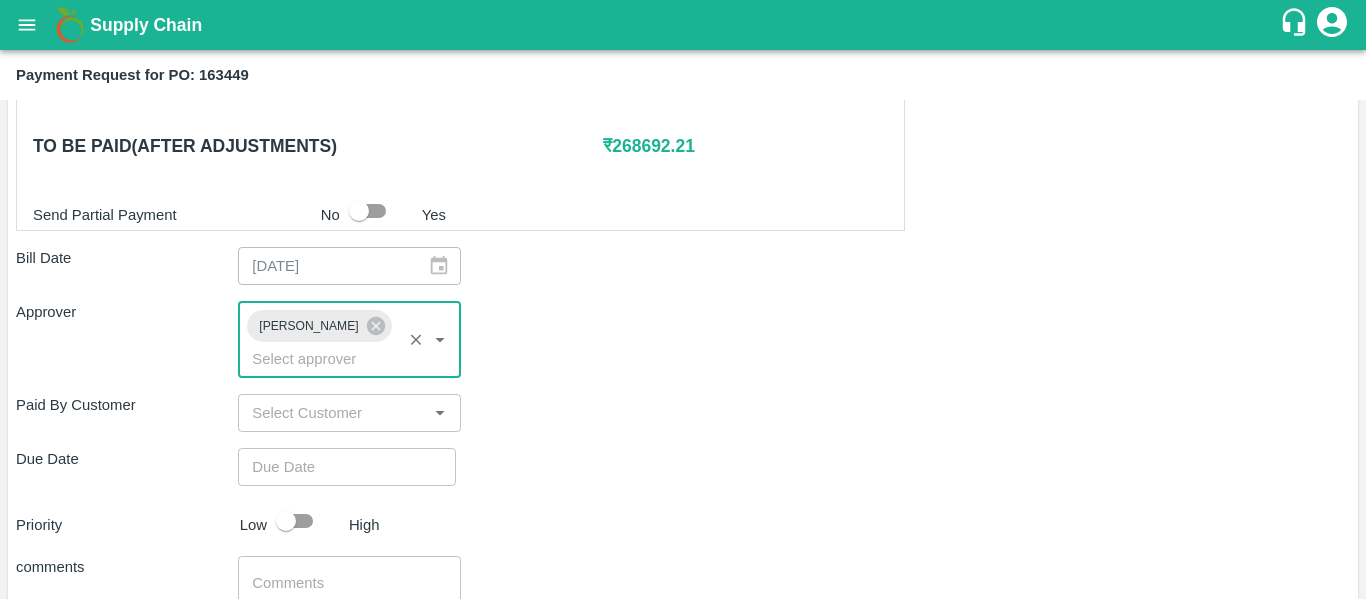 type on "DD/MM/YYYY hh:mm aa" 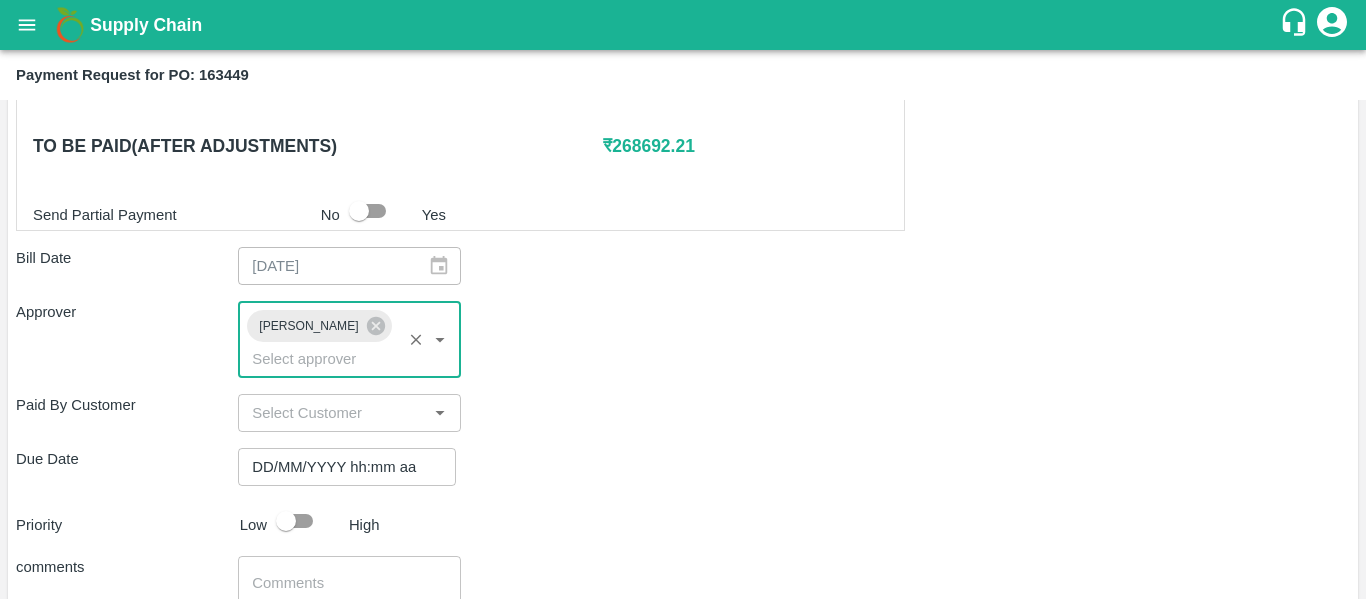 click on "DD/MM/YYYY hh:mm aa" at bounding box center [340, 467] 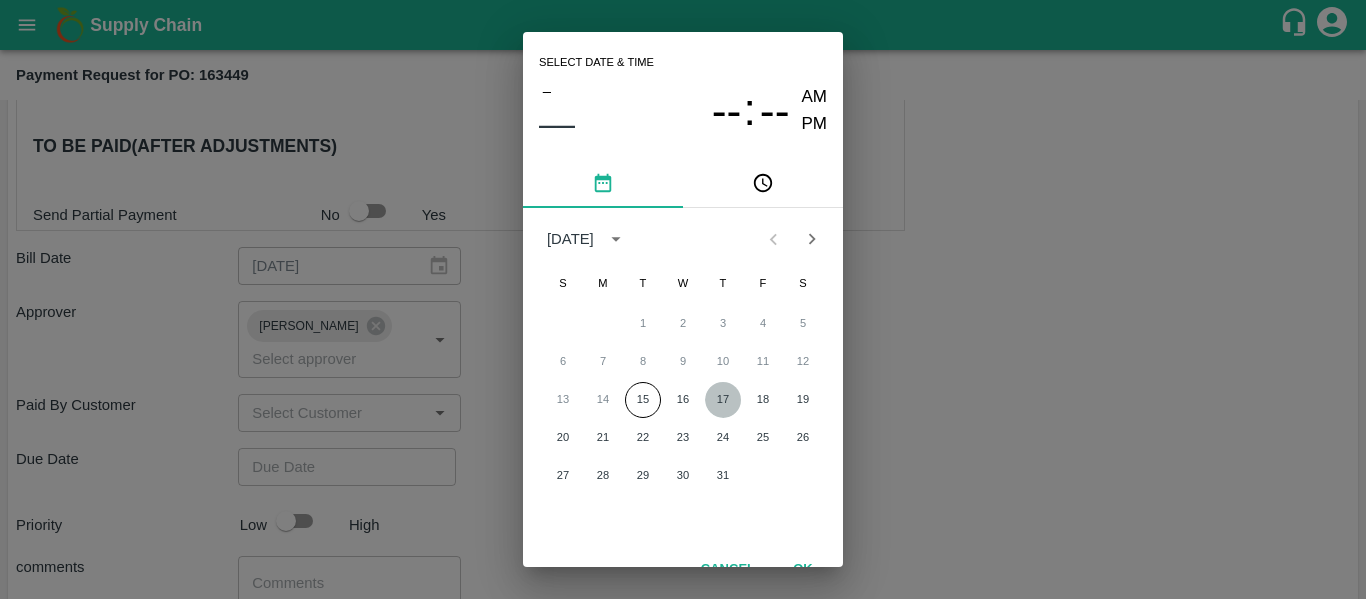 click on "17" at bounding box center [723, 400] 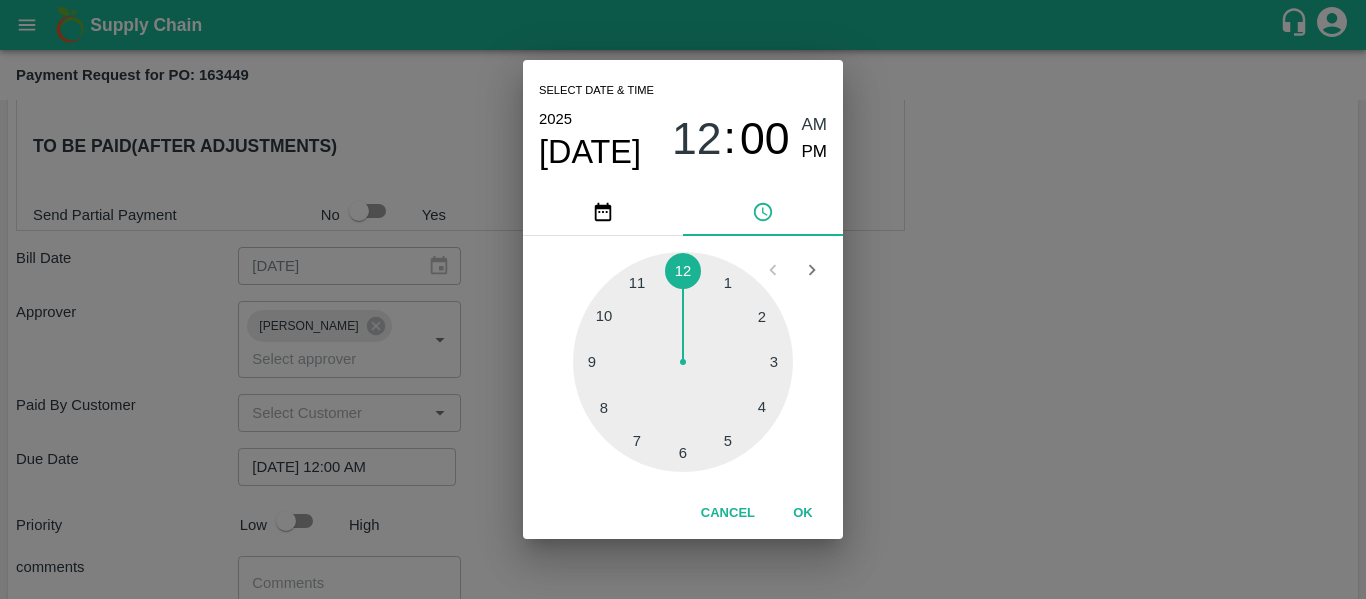 click on "Select date & time 2025 Jul 17 12 : 00 AM PM 1 2 3 4 5 6 7 8 9 10 11 12 Cancel OK" at bounding box center (683, 299) 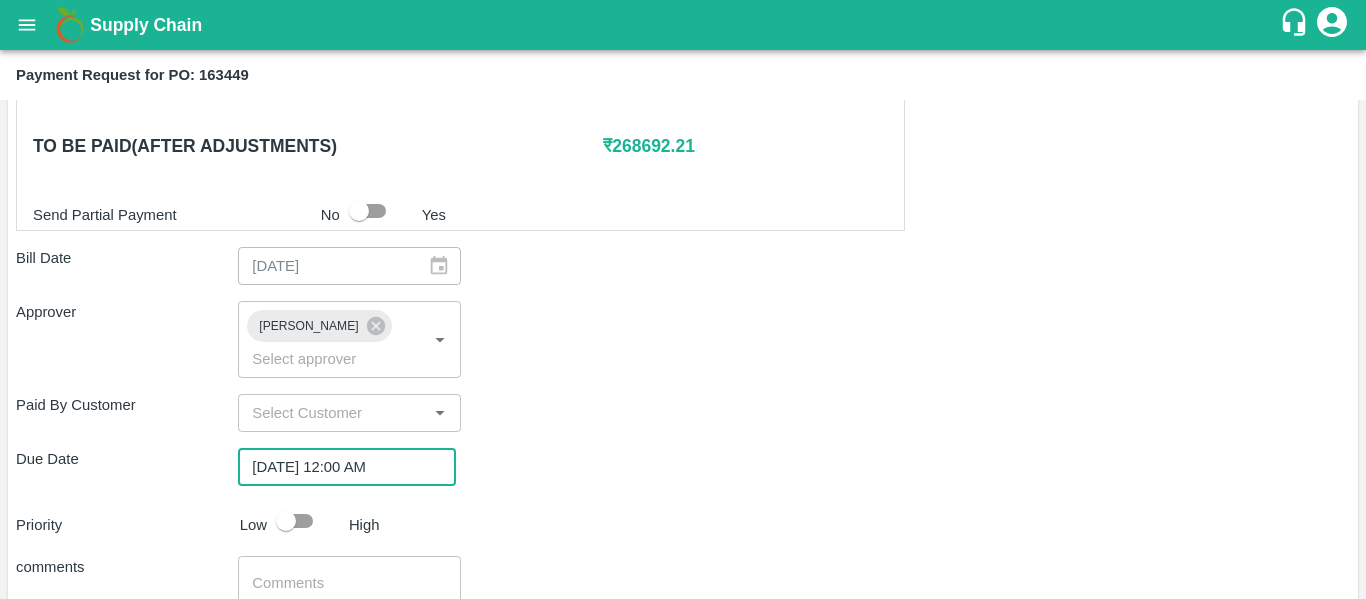 click at bounding box center [286, 521] 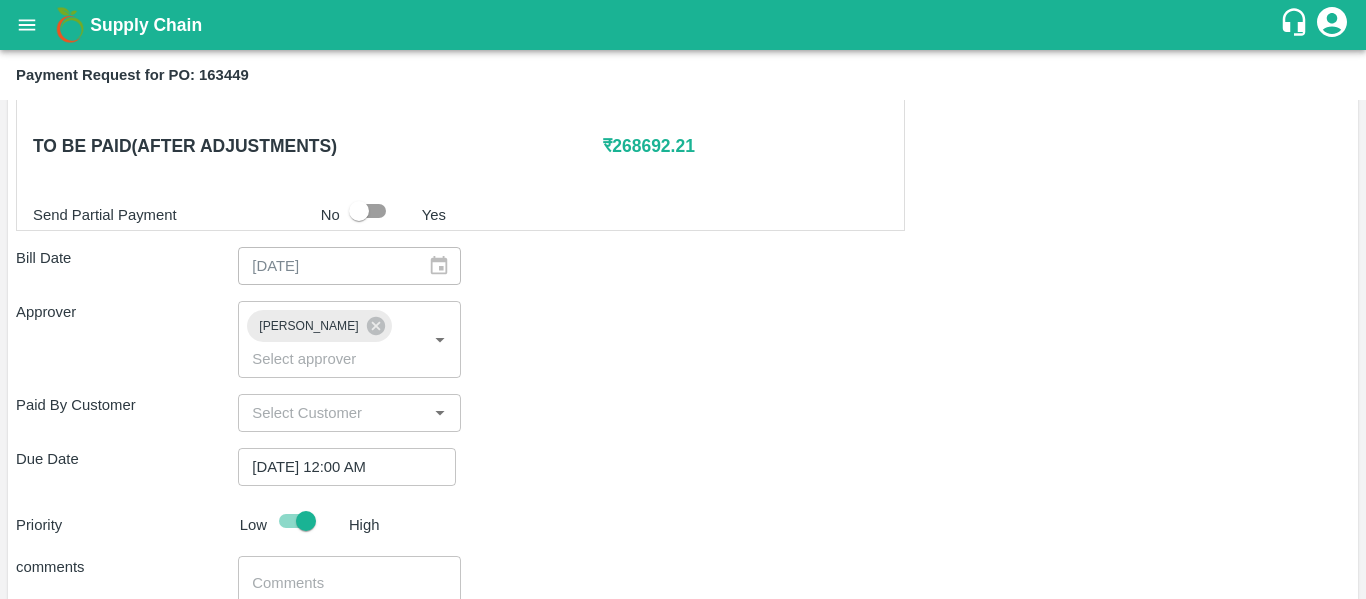 click at bounding box center (349, 594) 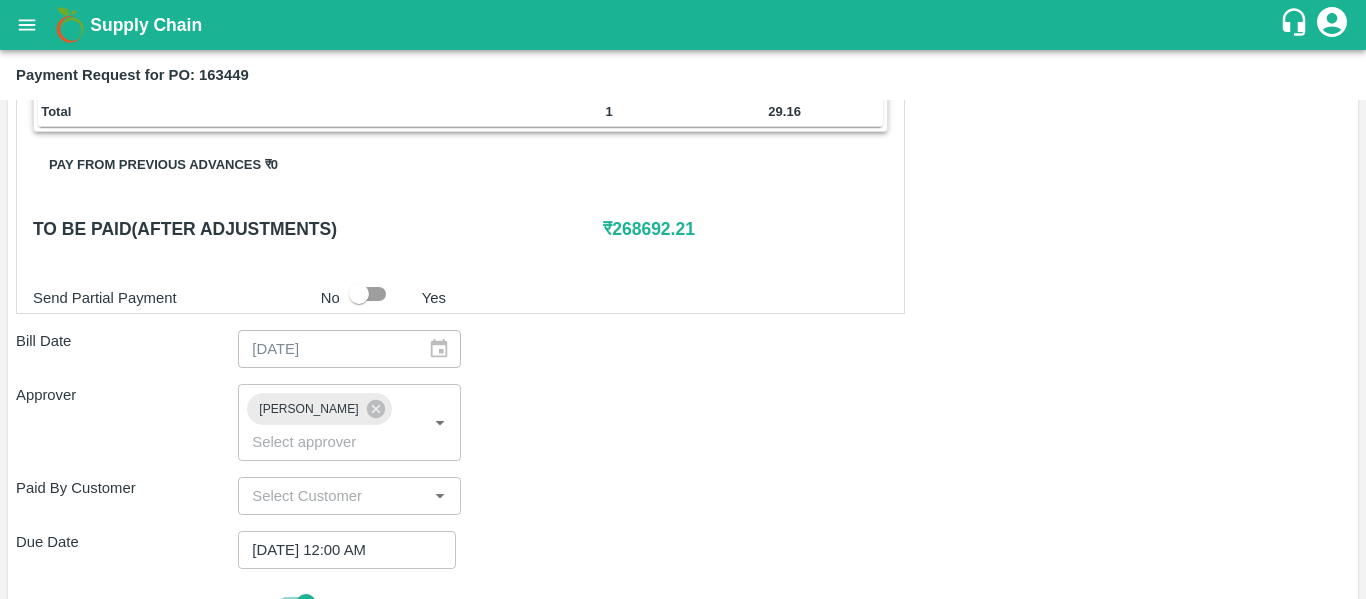 scroll, scrollTop: 911, scrollLeft: 0, axis: vertical 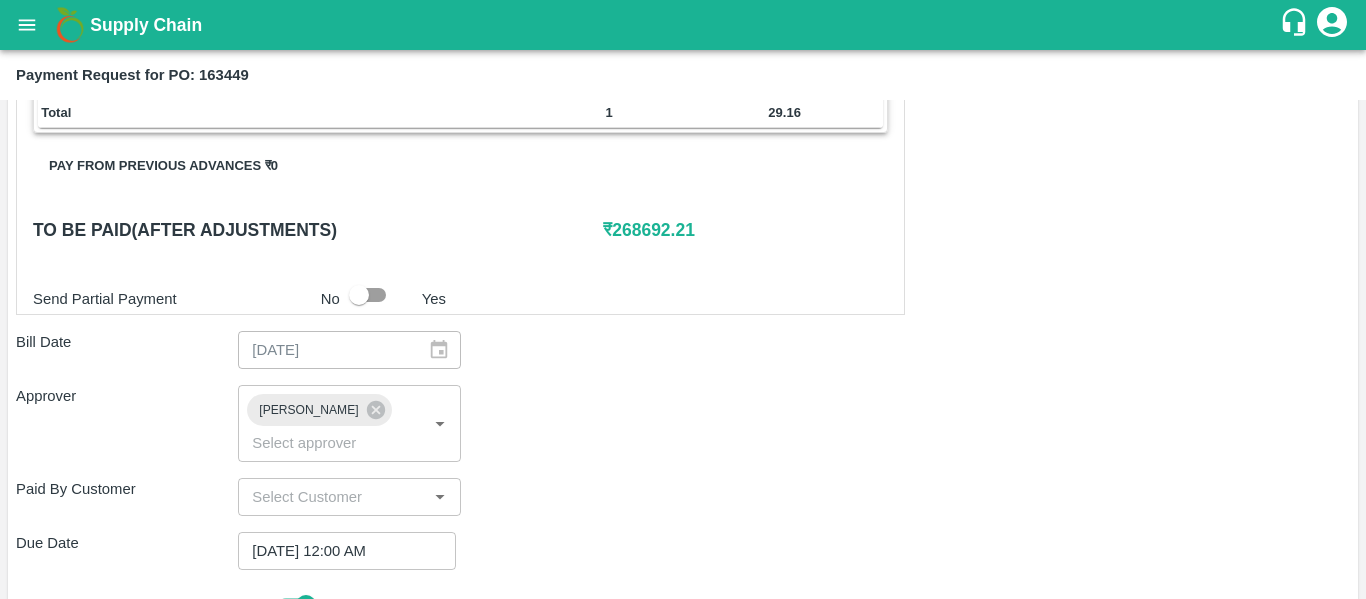 type on "Fruit Bill" 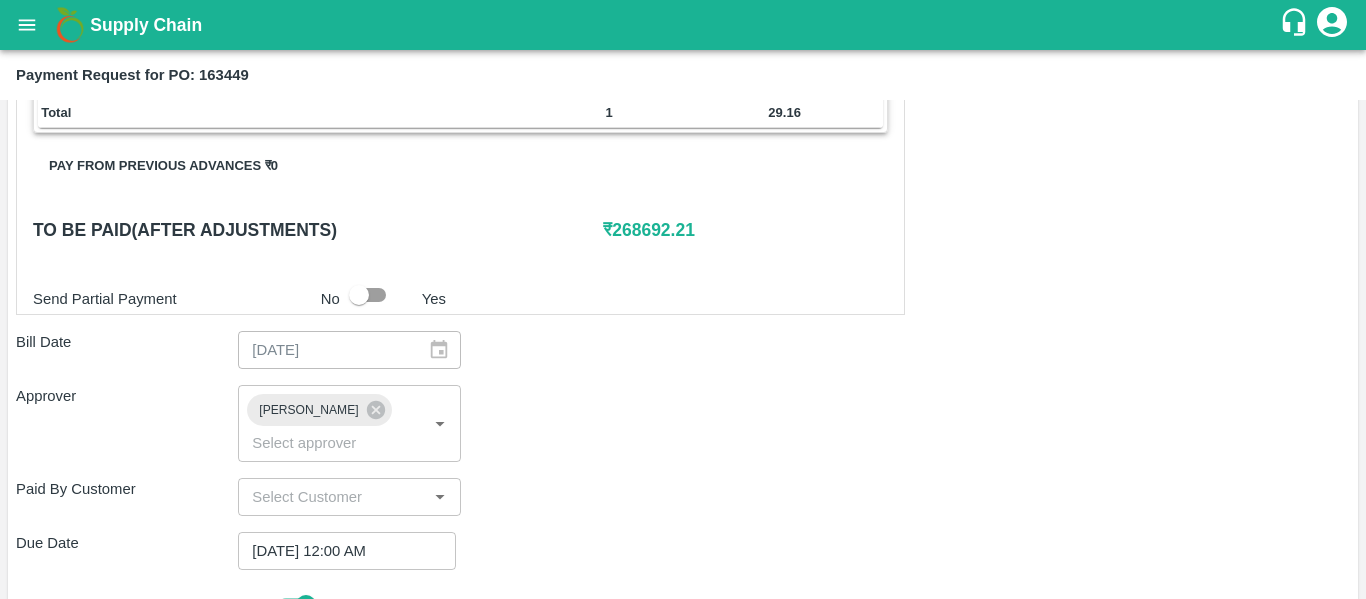 scroll, scrollTop: 1127, scrollLeft: 0, axis: vertical 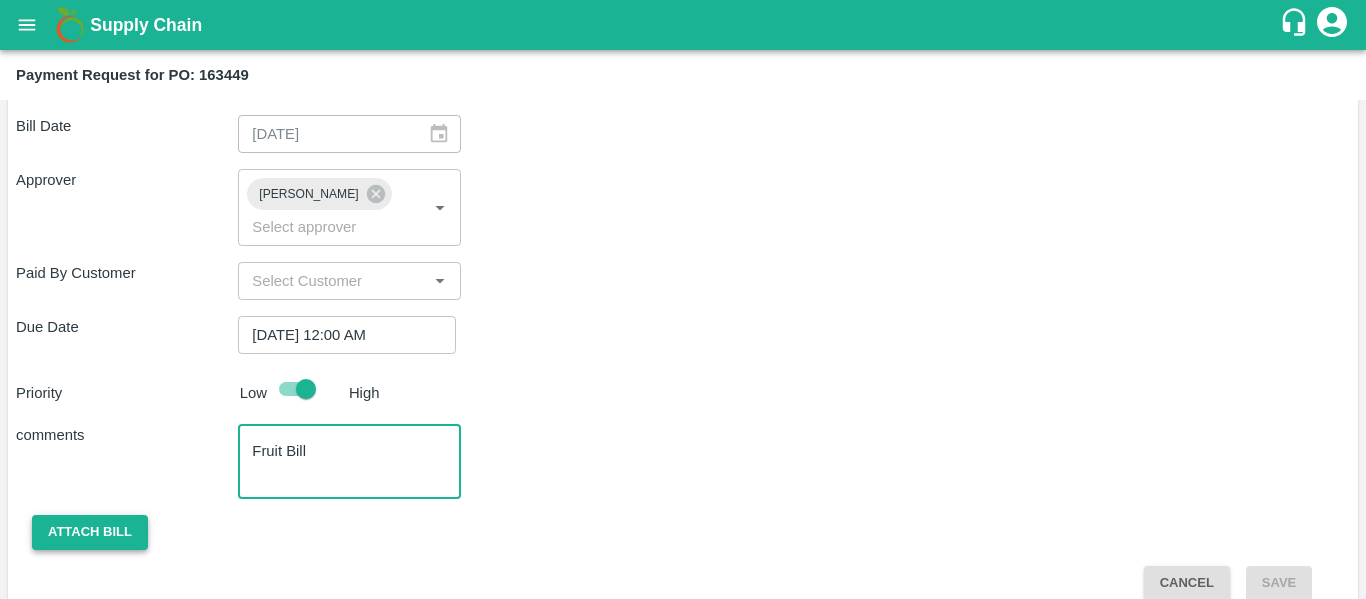 click on "Attach bill" at bounding box center [90, 532] 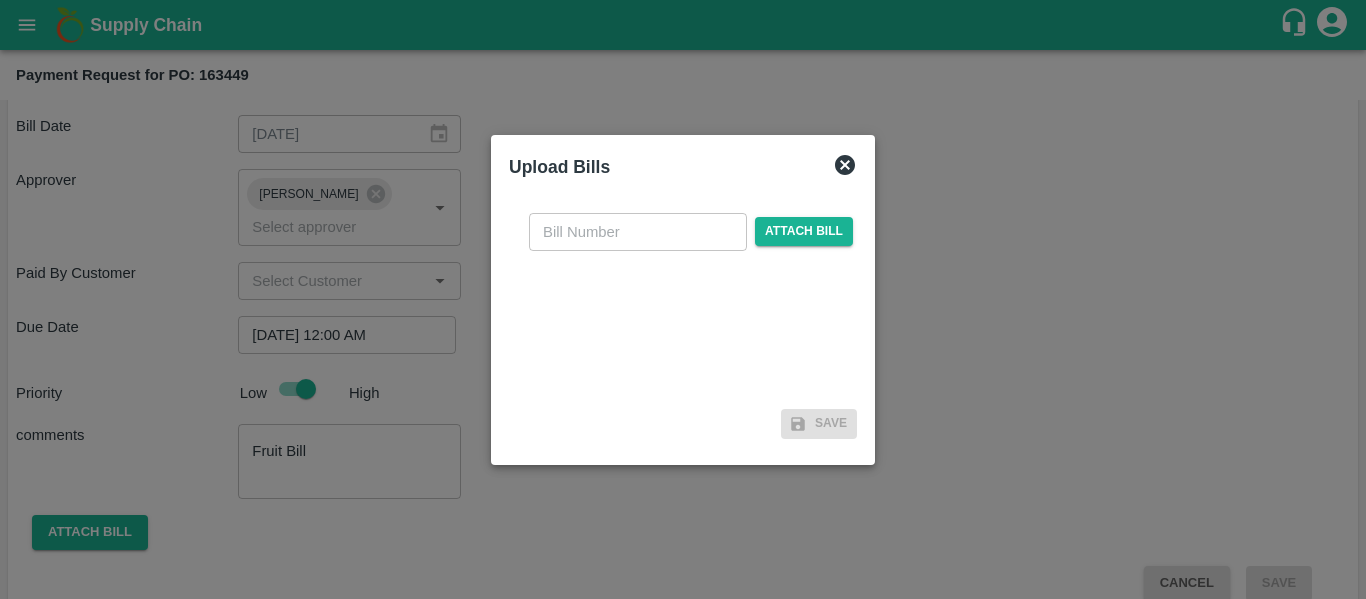 click at bounding box center [638, 232] 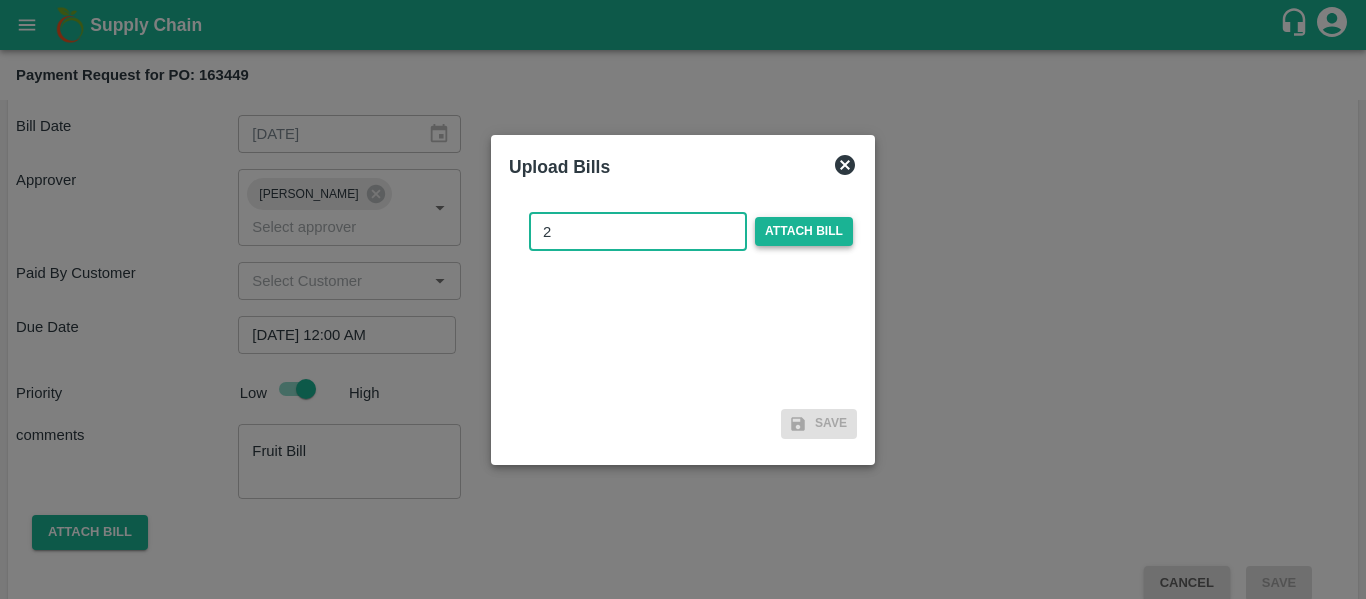 type on "2" 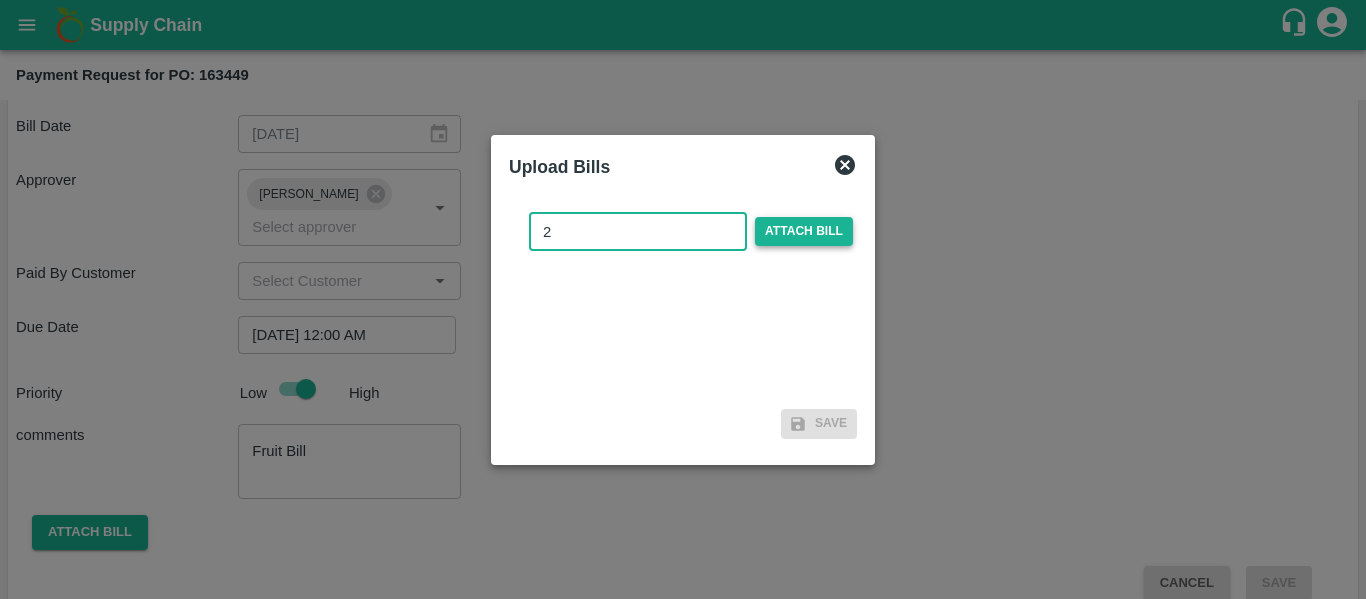 click on "Attach bill" at bounding box center [804, 231] 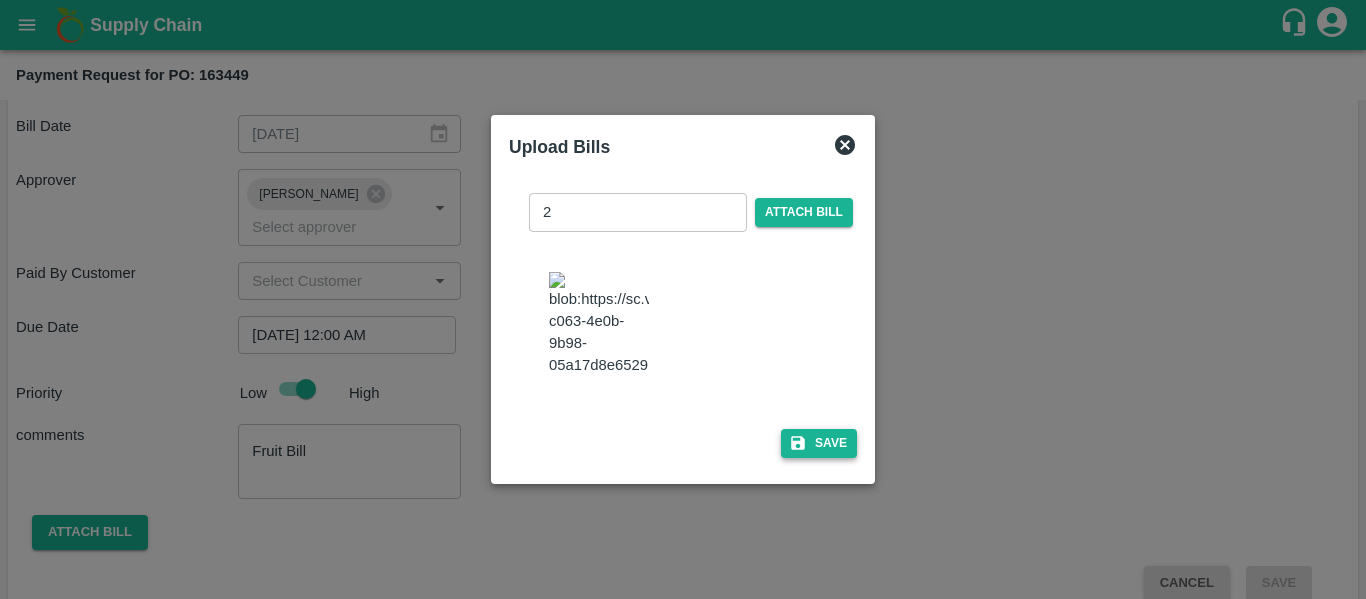 click on "Save" at bounding box center (819, 443) 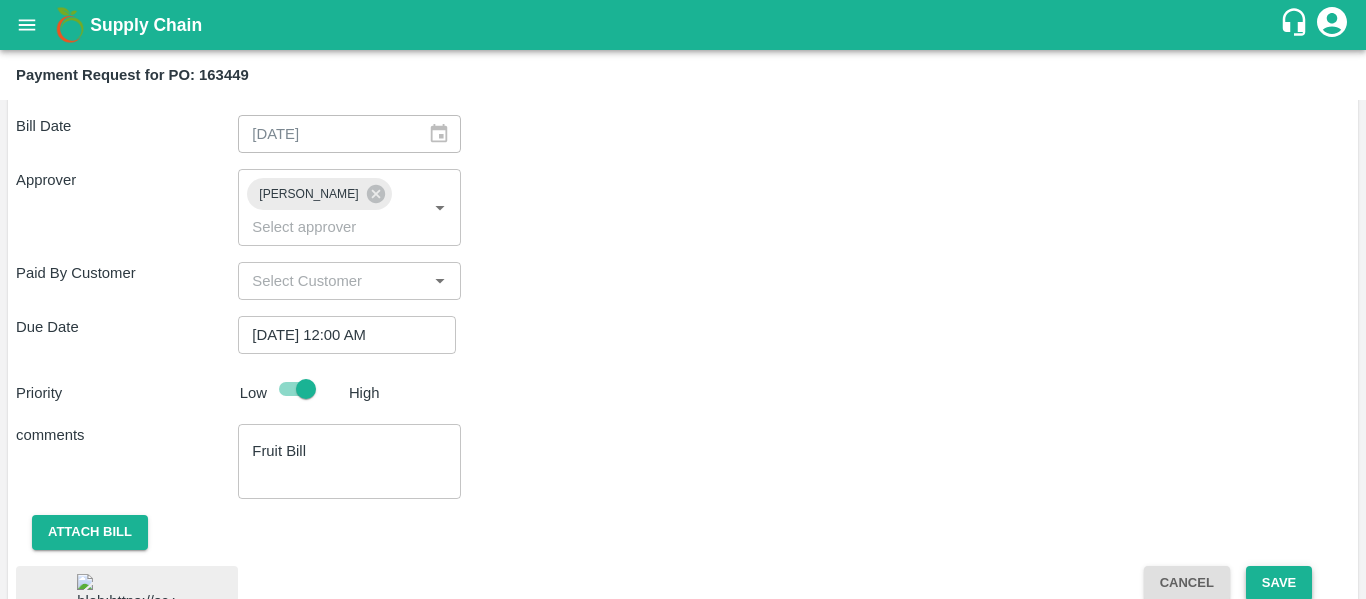 click on "Save" at bounding box center [1279, 583] 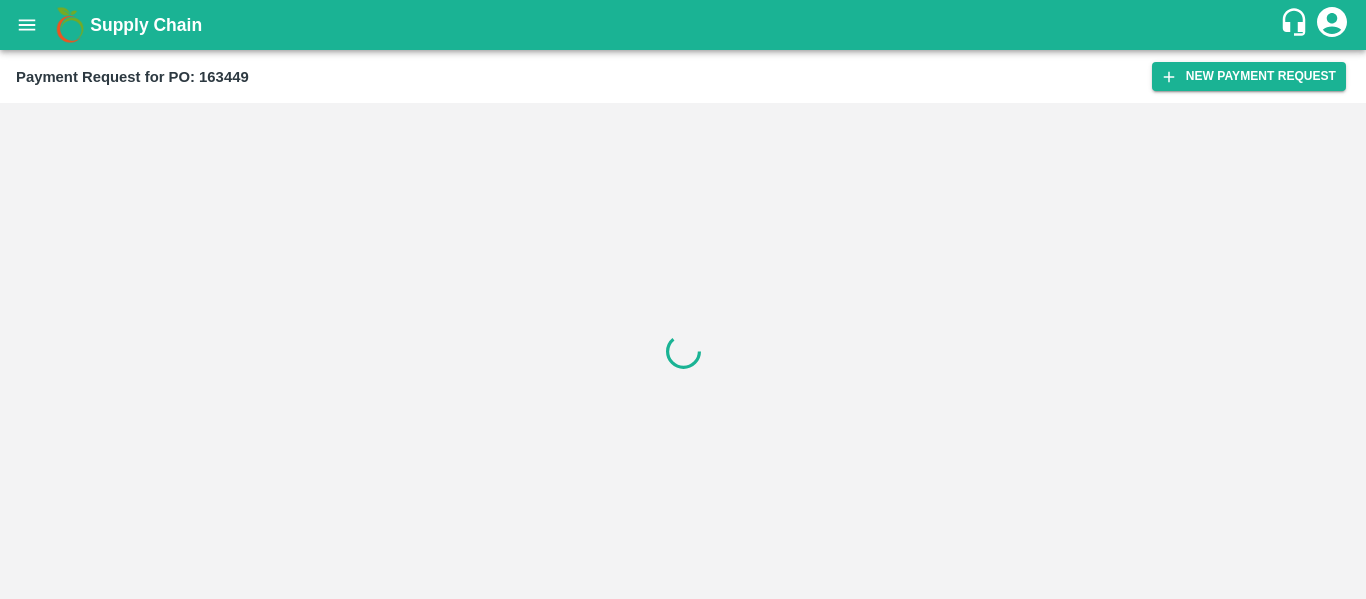 click 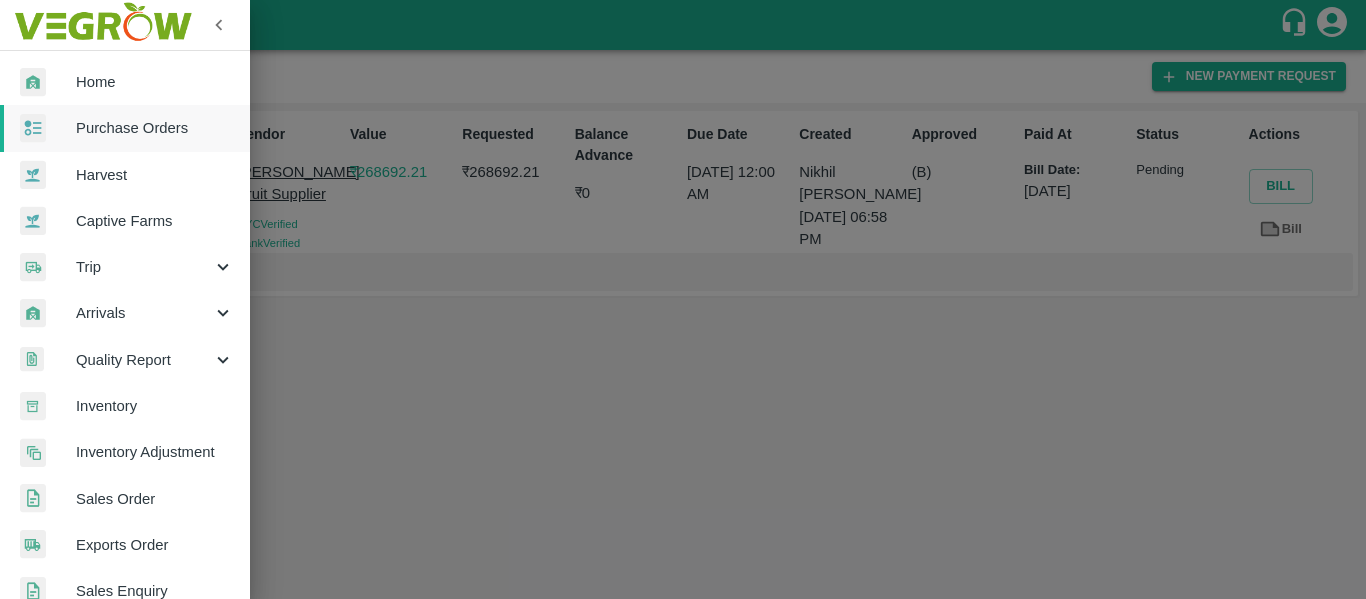 click on "Purchase Orders" at bounding box center (155, 128) 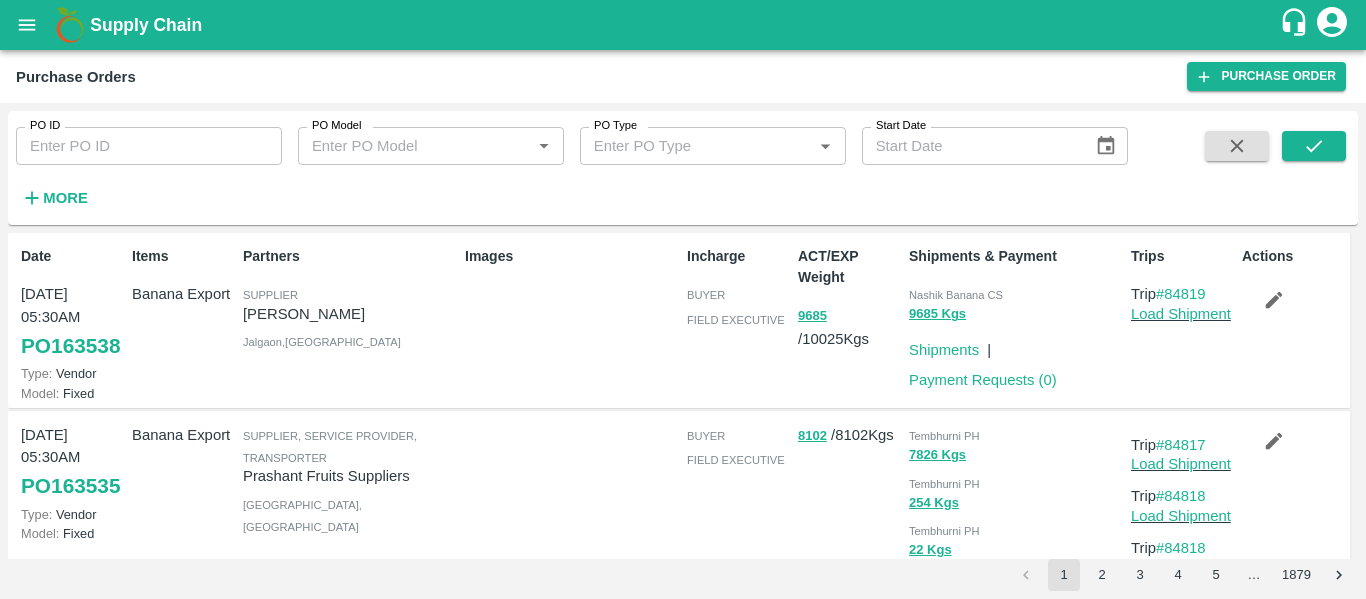 click on "PO ID" at bounding box center [149, 146] 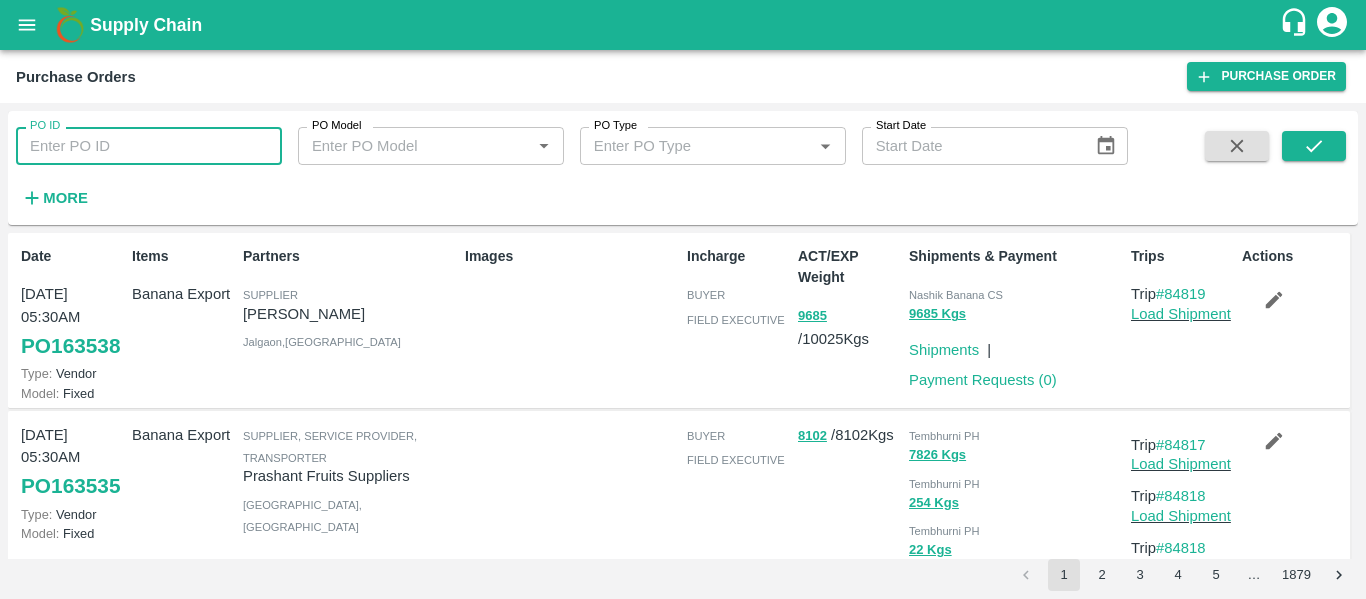 paste on "163470" 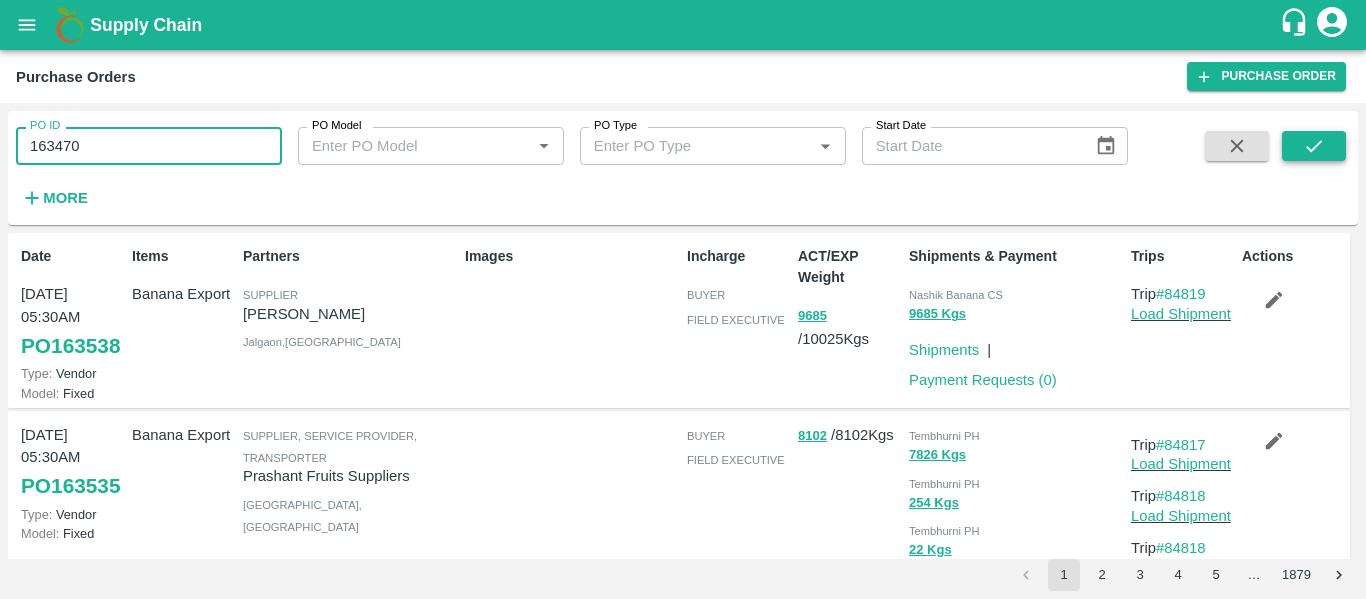 type on "163470" 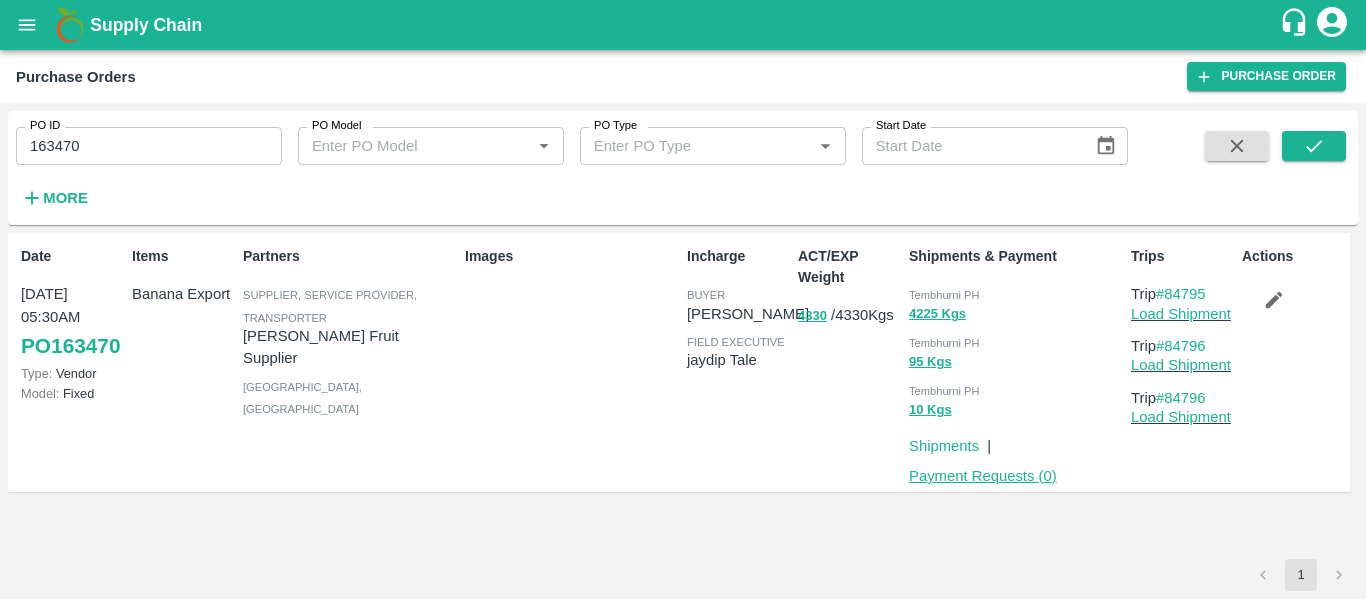 click on "Payment Requests ( 0 )" at bounding box center (983, 476) 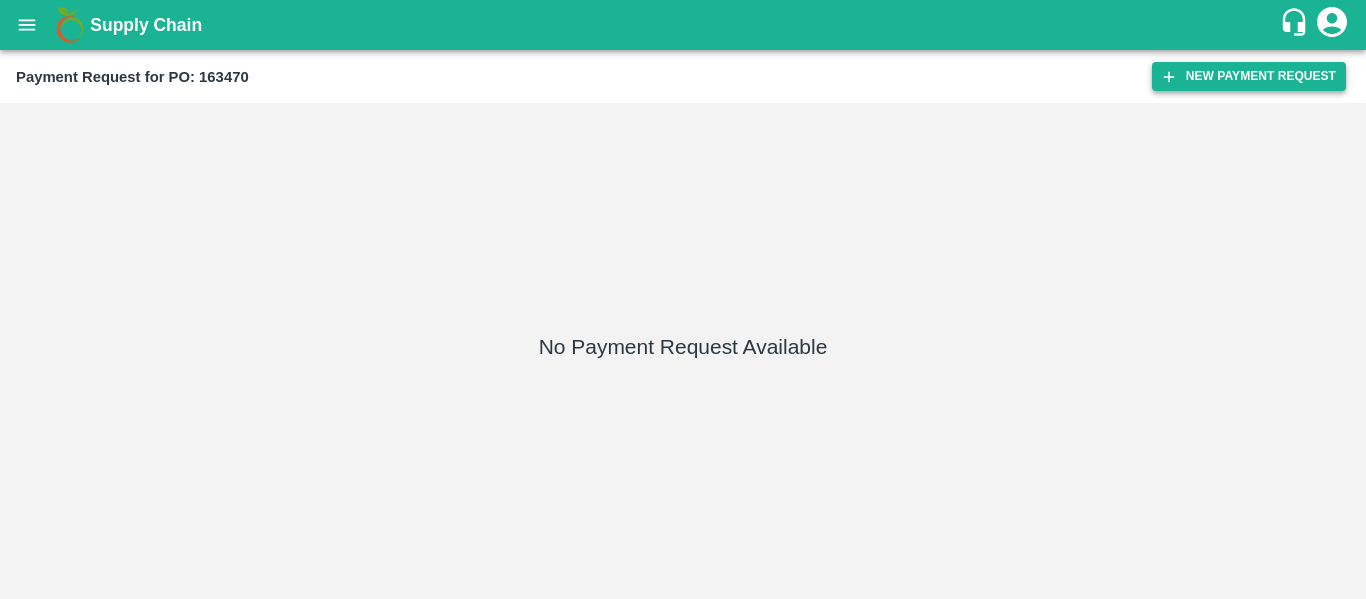 scroll, scrollTop: 0, scrollLeft: 0, axis: both 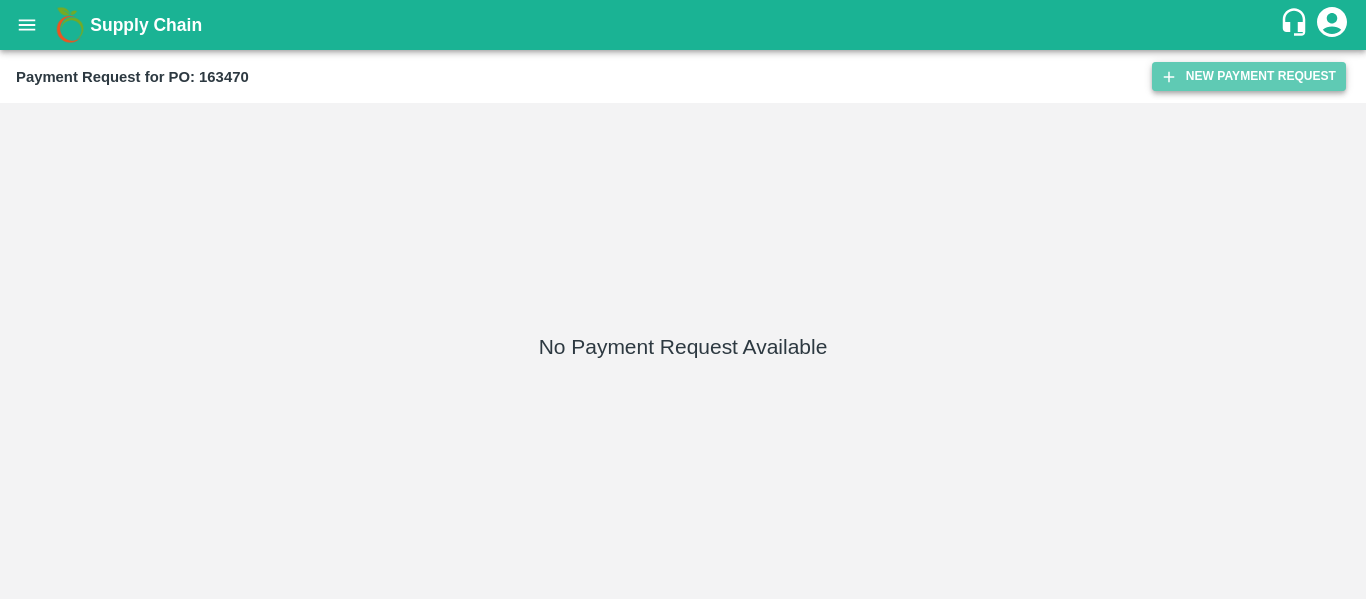 click on "New Payment Request" at bounding box center (1249, 76) 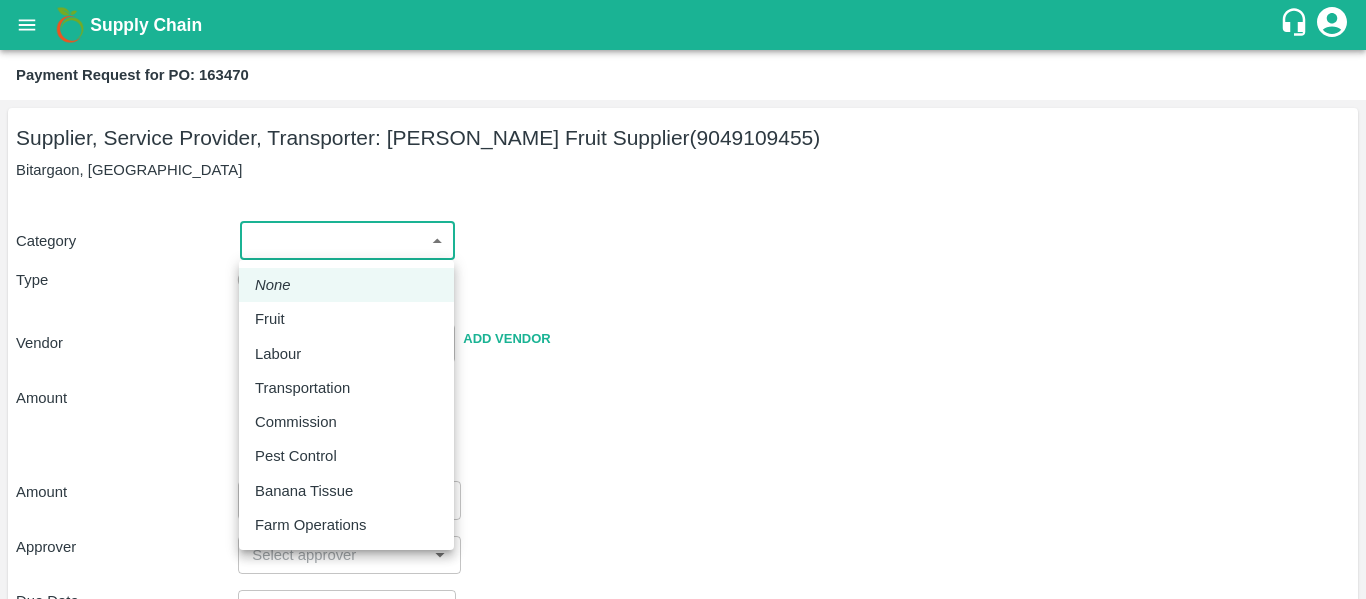 click on "Supply Chain Payment Request for PO: 163470 Supplier, Service Provider, Transporter:    Kadambari Fruit Supplier  (9049109455) Bitargaon, Solapur Category ​ ​ Type Advance Bill Vendor ​ Add Vendor Amount Total value Per Kg ​ Amount ​ Approver ​ Due Date ​  Priority  Low  High Comment x ​ Attach bill Cancel Save Tembhurni PH Nashik CC Shahada Banana Export PH Savda Banana Export PH Nashik Banana CS Nikhil Subhash Mangvade Logout None Fruit Labour Transportation Commission Pest Control Banana Tissue Farm Operations" at bounding box center (683, 299) 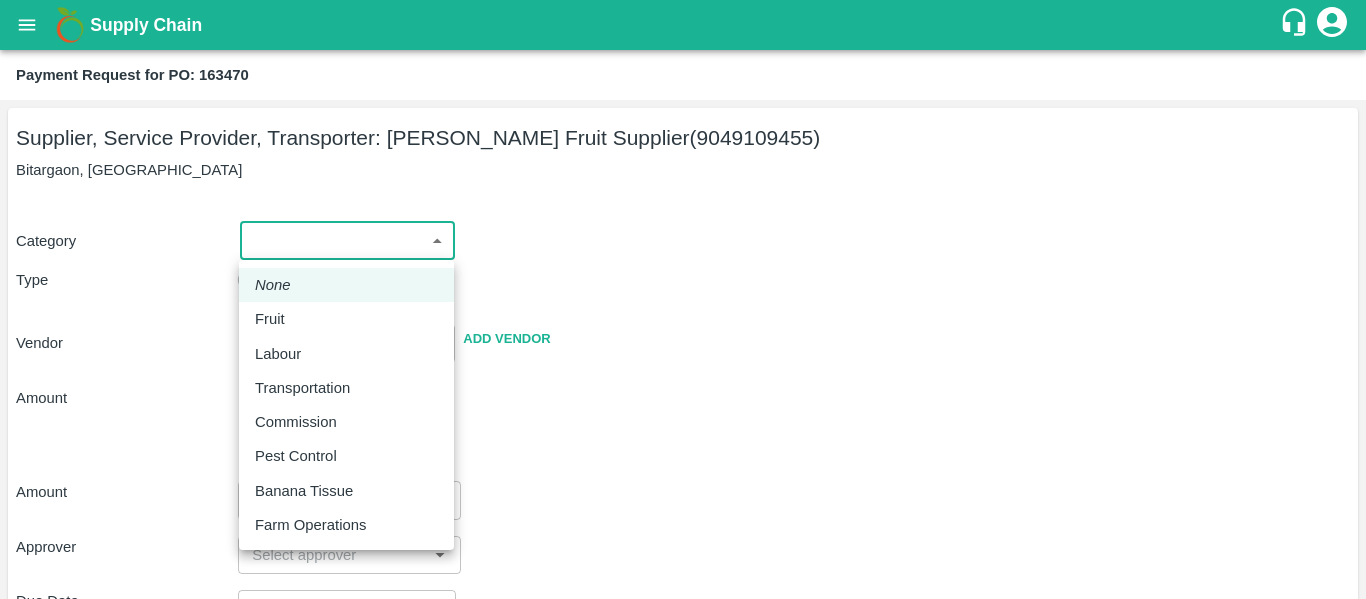 click on "Fruit" at bounding box center [346, 319] 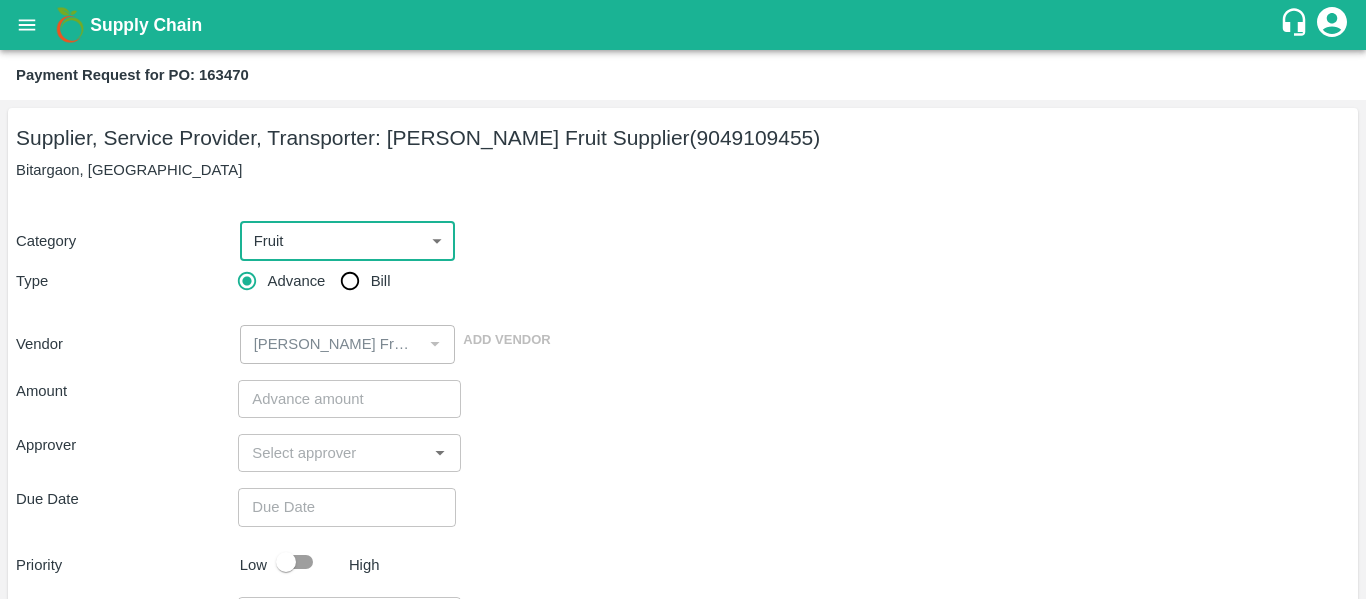 click on "Bill" at bounding box center (350, 281) 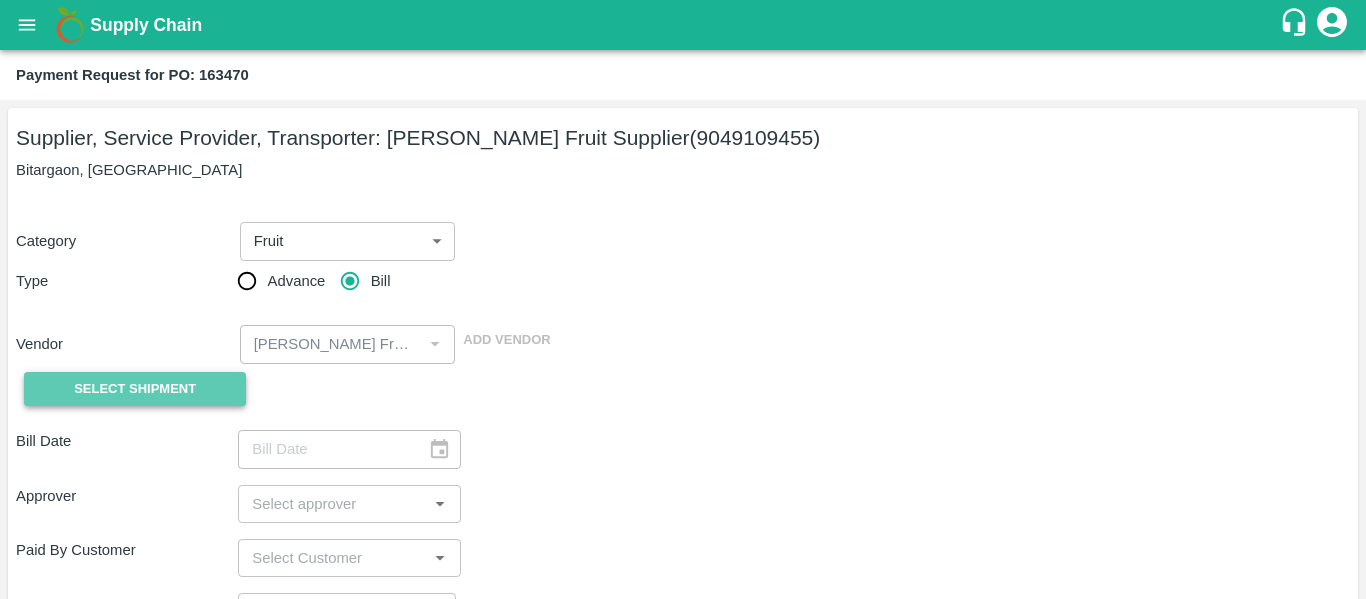click on "Select Shipment" at bounding box center (135, 389) 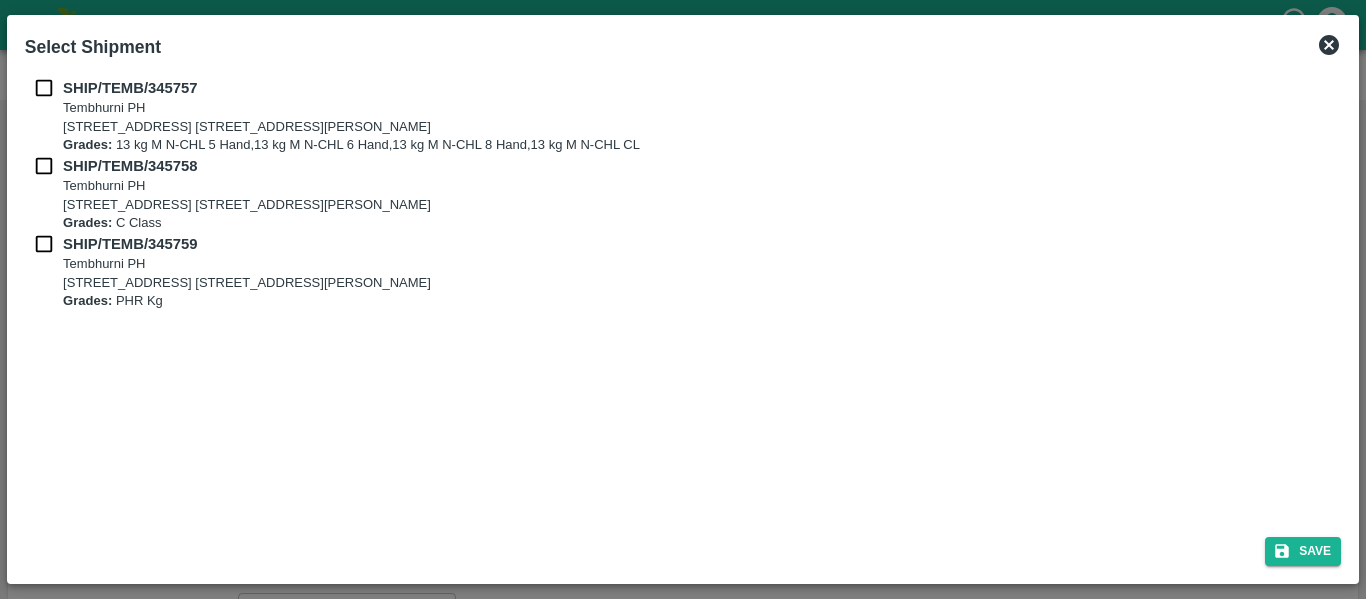 click on "SHIP/TEMB/345757" at bounding box center (130, 88) 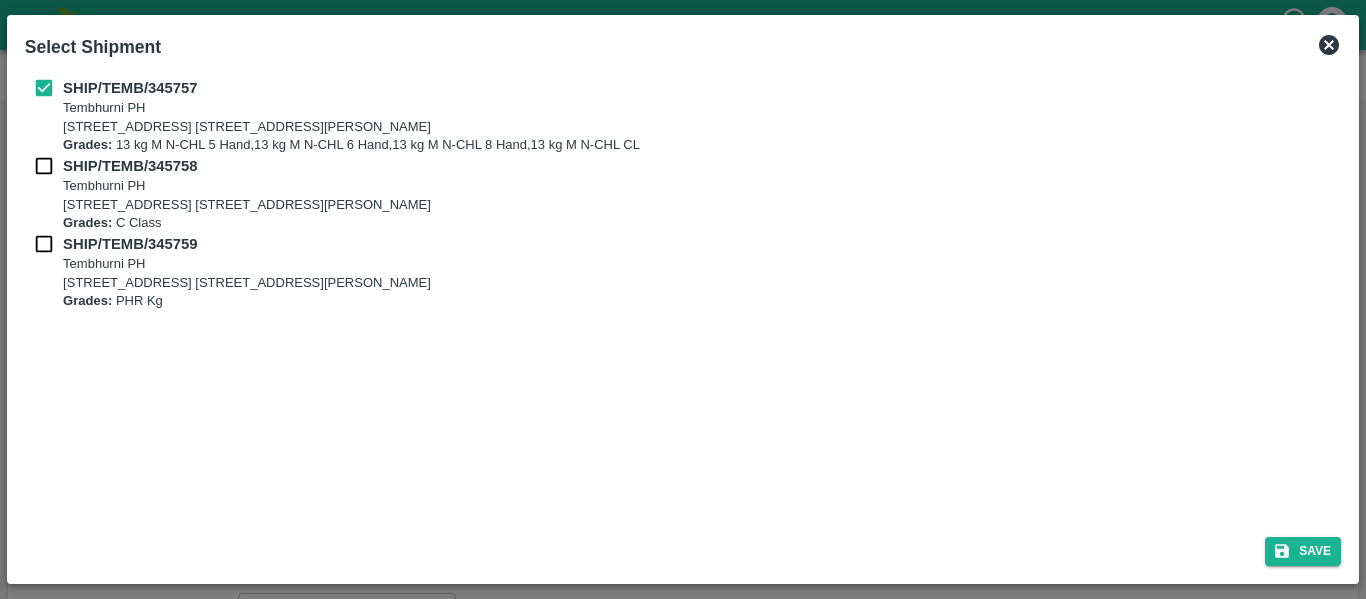 click on "Grades:" at bounding box center (87, 144) 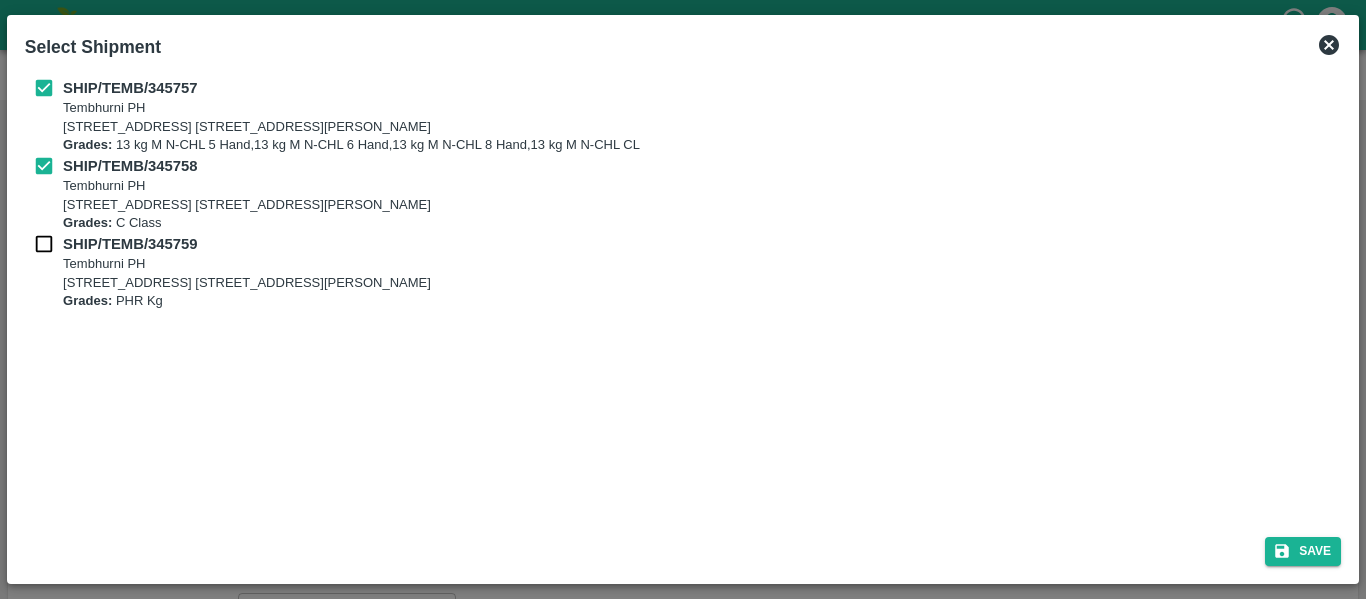 click on "SHIP/TEMB/345759" at bounding box center (130, 244) 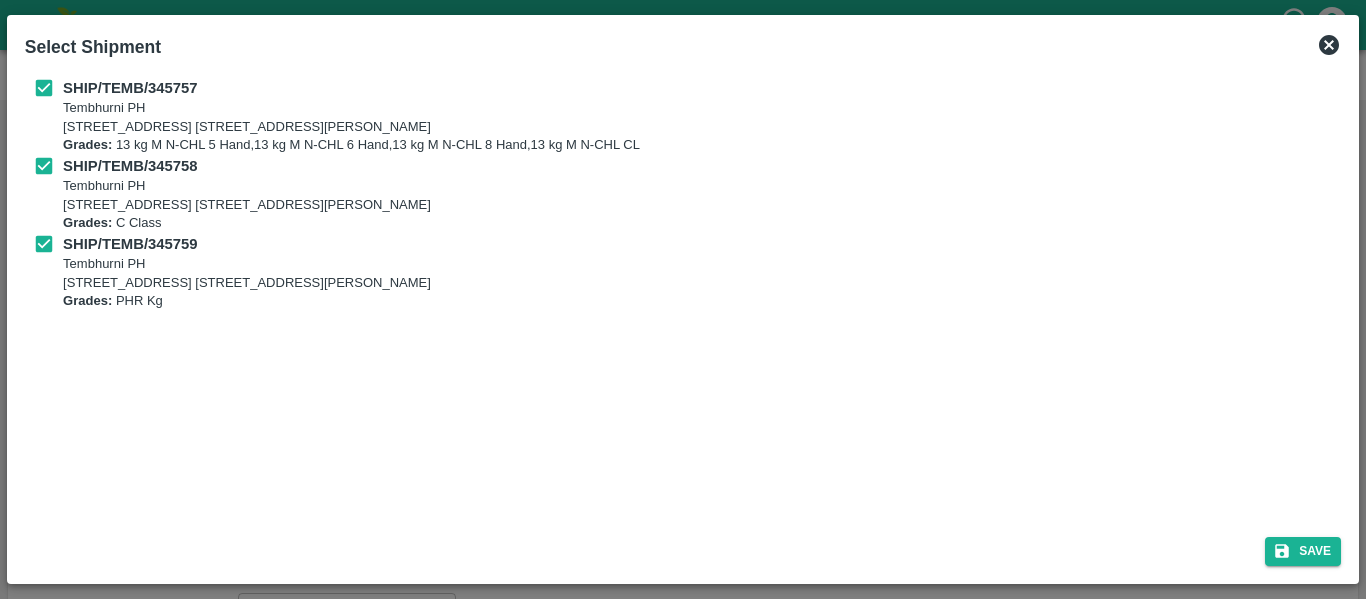 click on "Save" at bounding box center (683, 547) 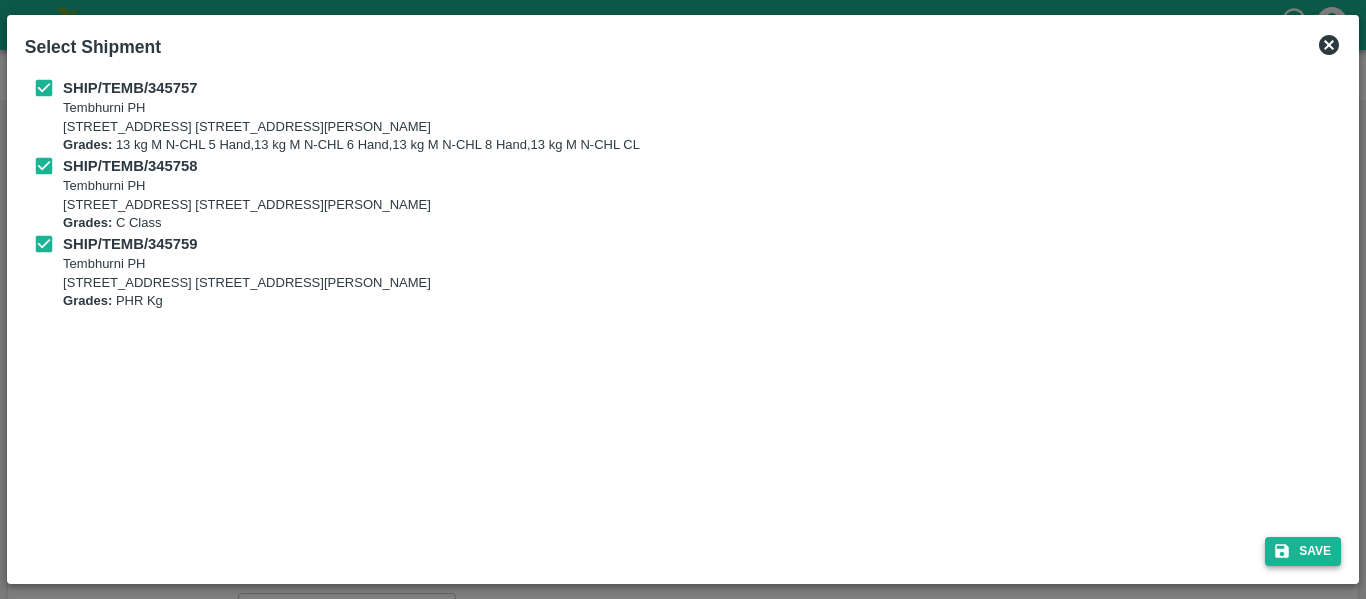 click on "Save" at bounding box center (1303, 551) 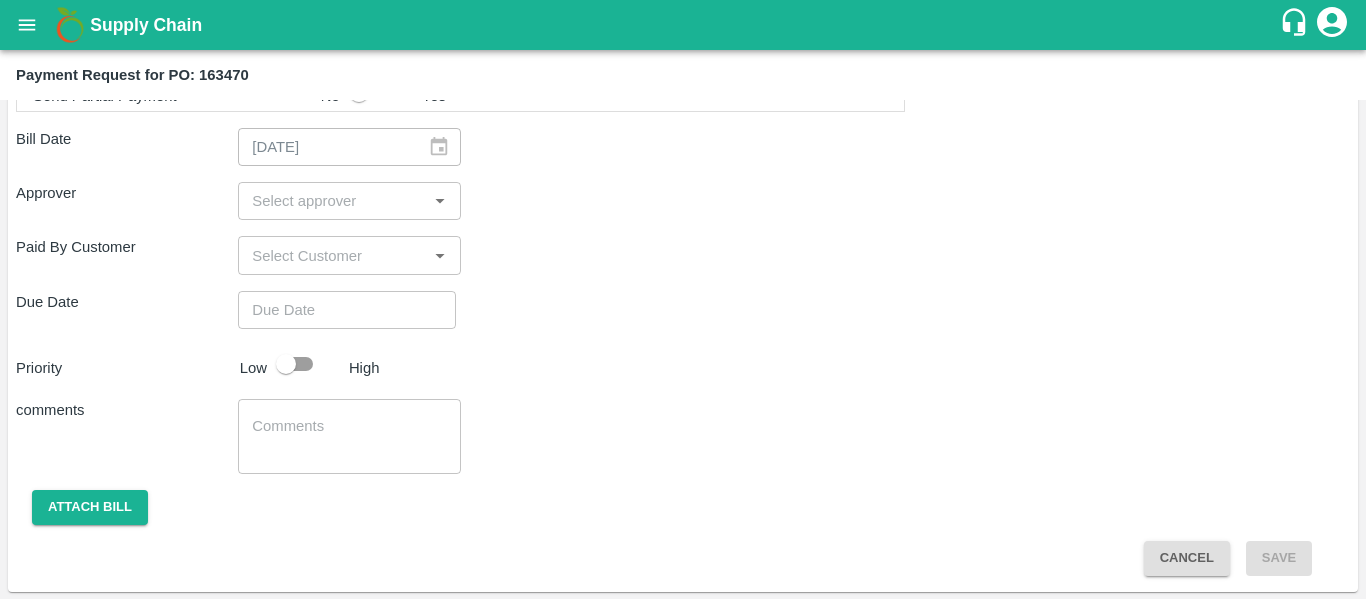 scroll, scrollTop: 1071, scrollLeft: 0, axis: vertical 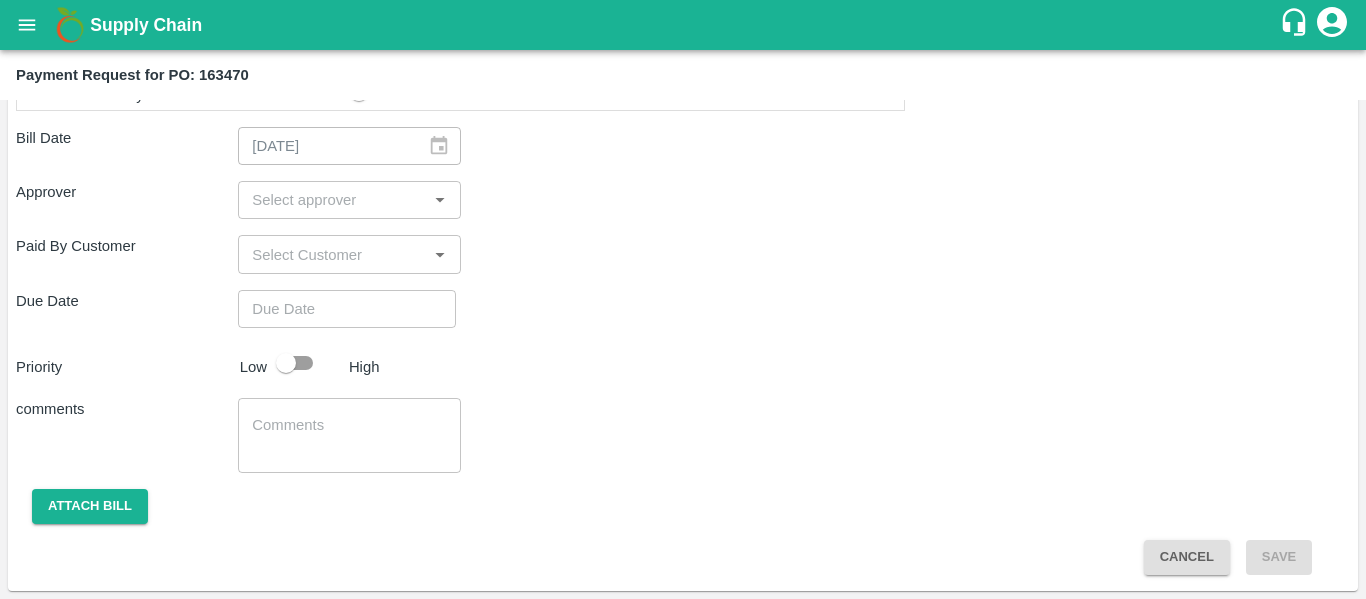 click at bounding box center (332, 200) 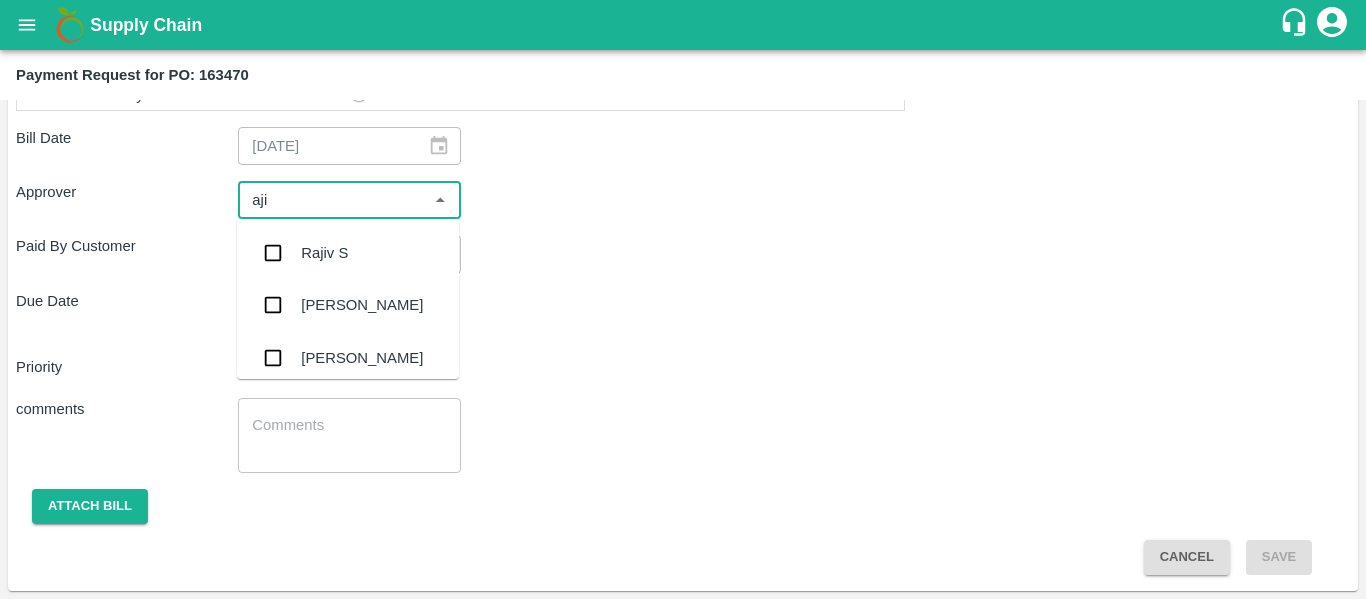 type on "ajit" 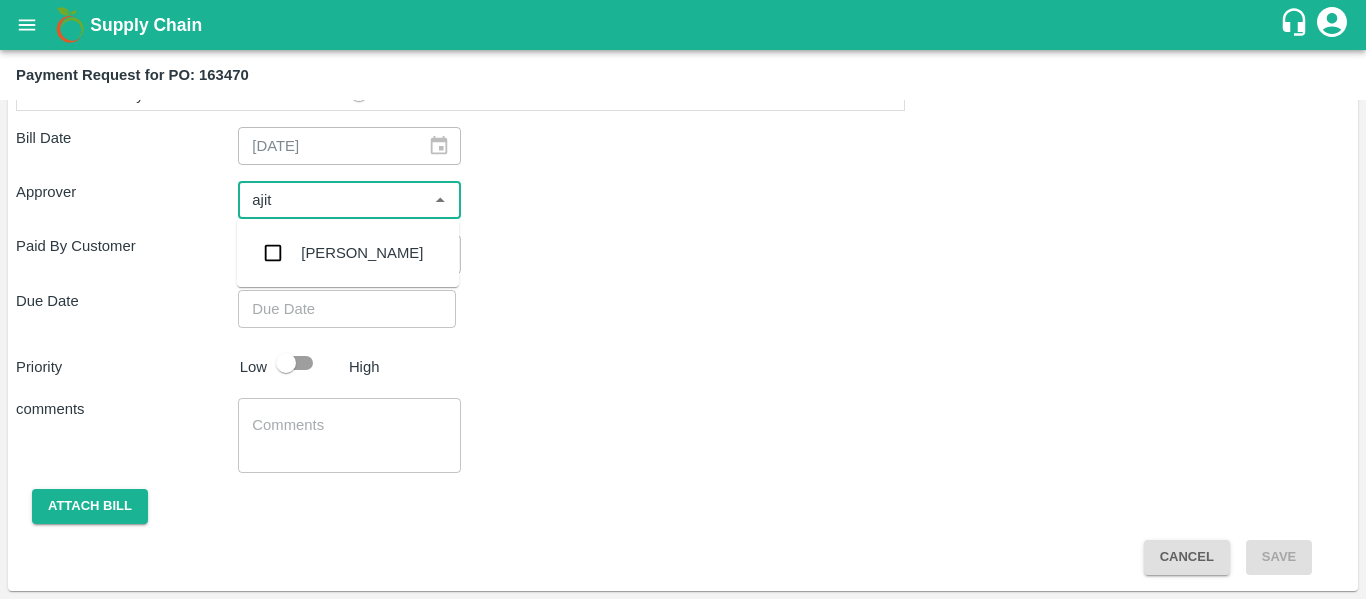 click on "[PERSON_NAME]" at bounding box center [348, 253] 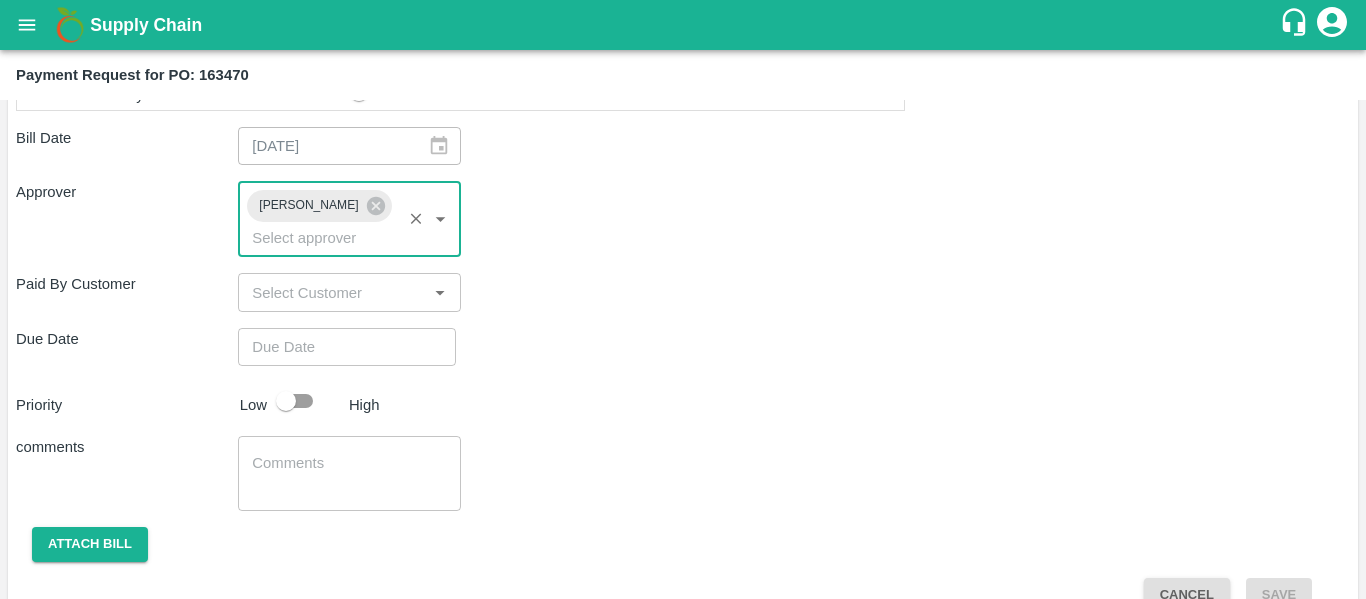 type on "DD/MM/YYYY hh:mm aa" 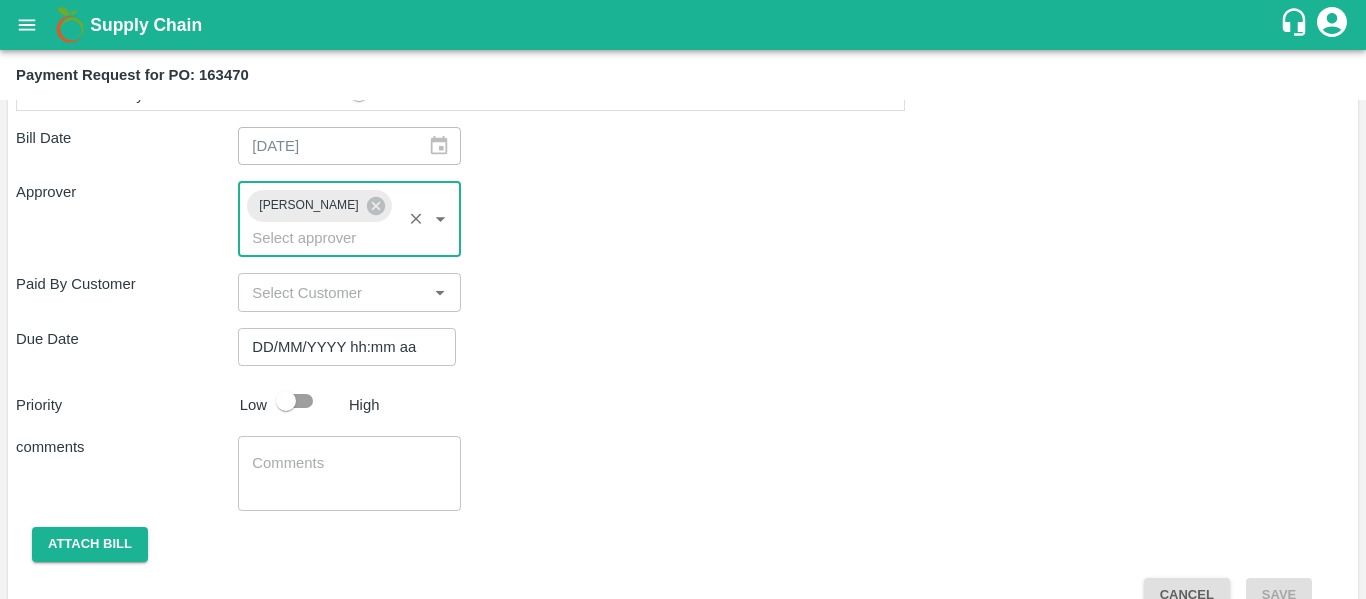 click on "DD/MM/YYYY hh:mm aa" at bounding box center (340, 347) 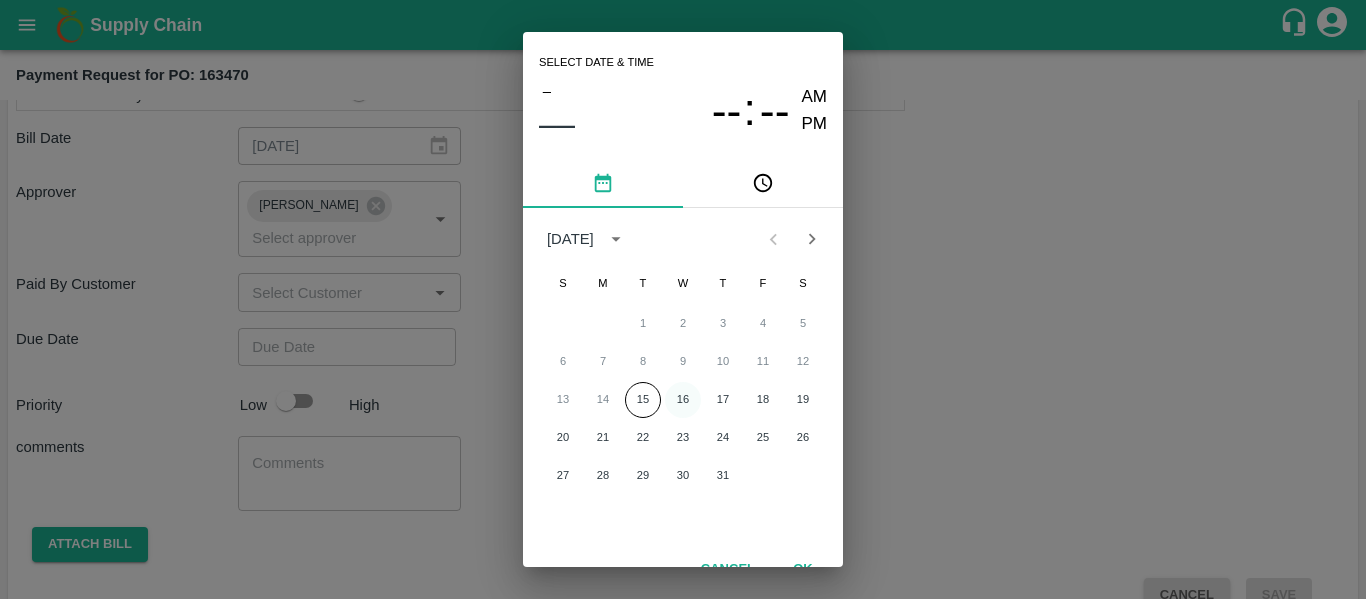 click on "16" at bounding box center (683, 400) 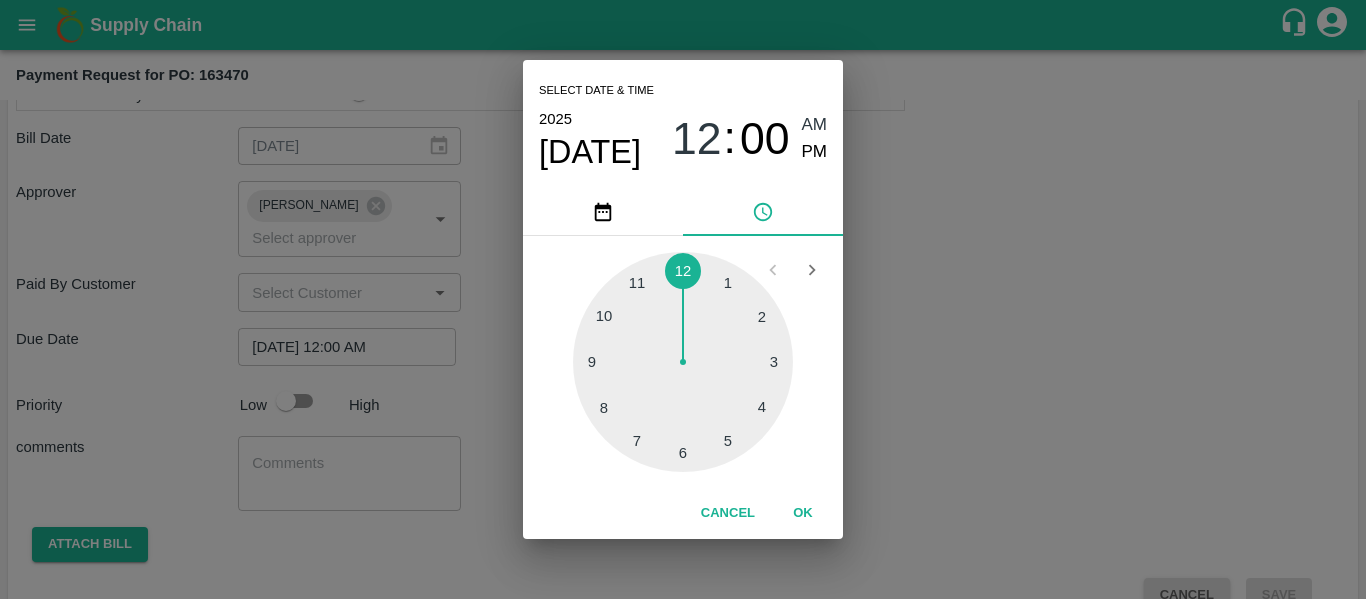 click on "Select date & time 2025 Jul 16 12 : 00 AM PM 1 2 3 4 5 6 7 8 9 10 11 12 Cancel OK" at bounding box center [683, 299] 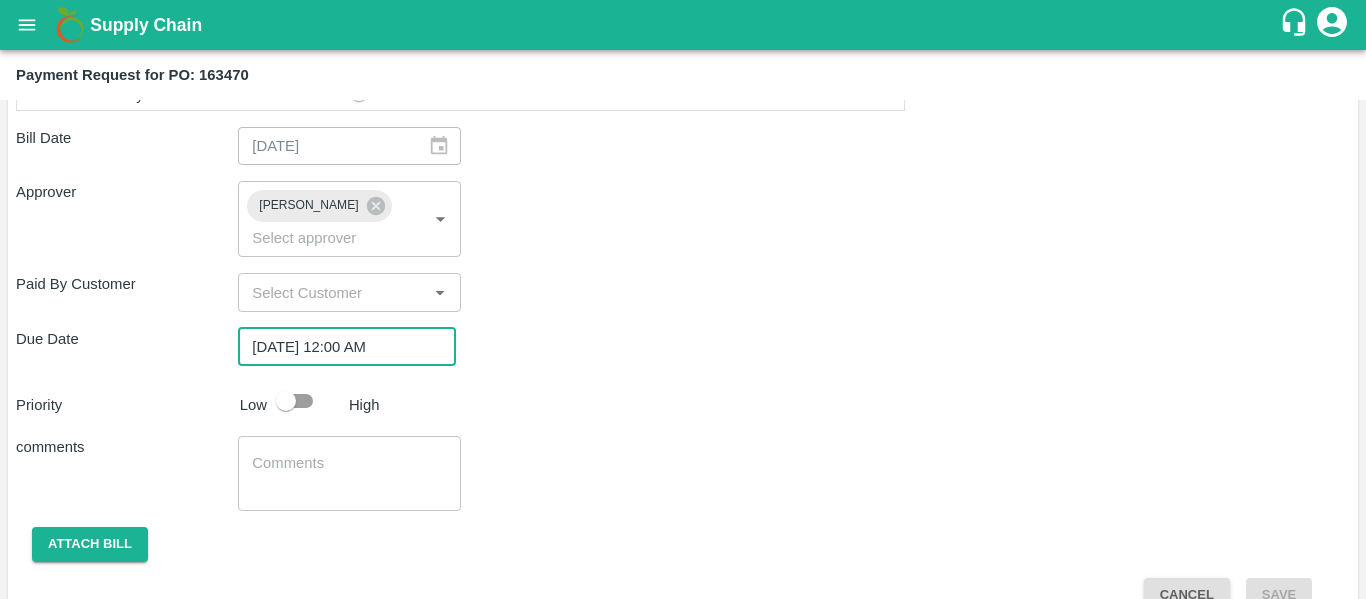 click at bounding box center [286, 401] 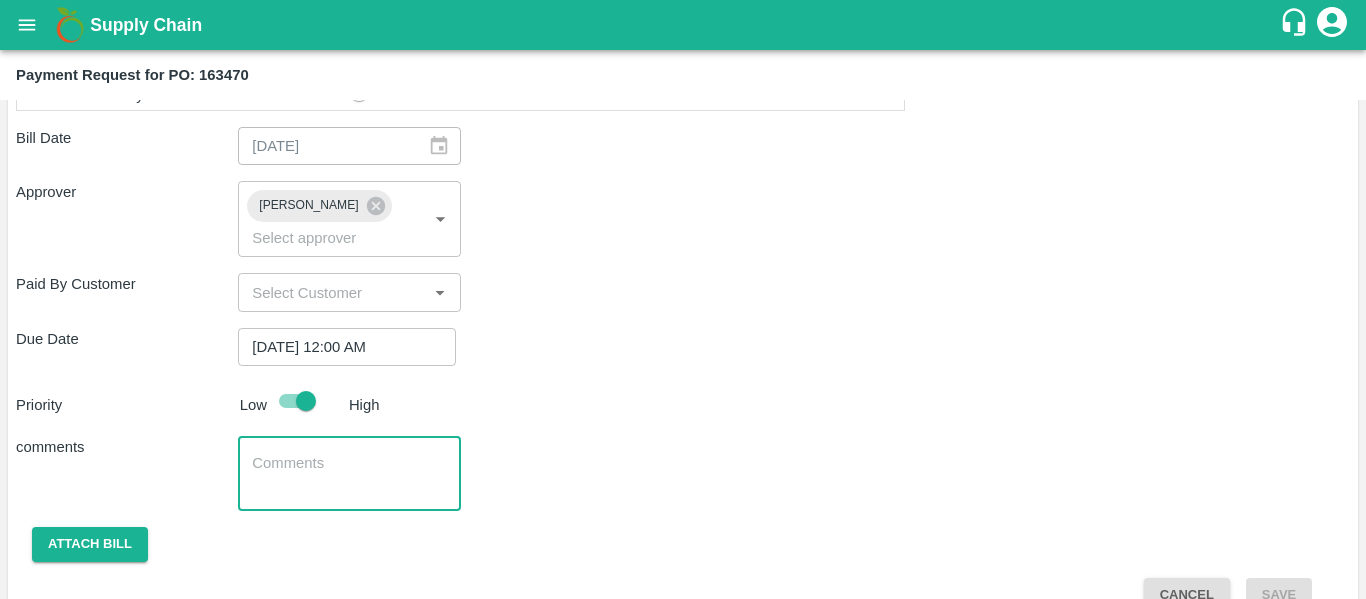 click at bounding box center [349, 474] 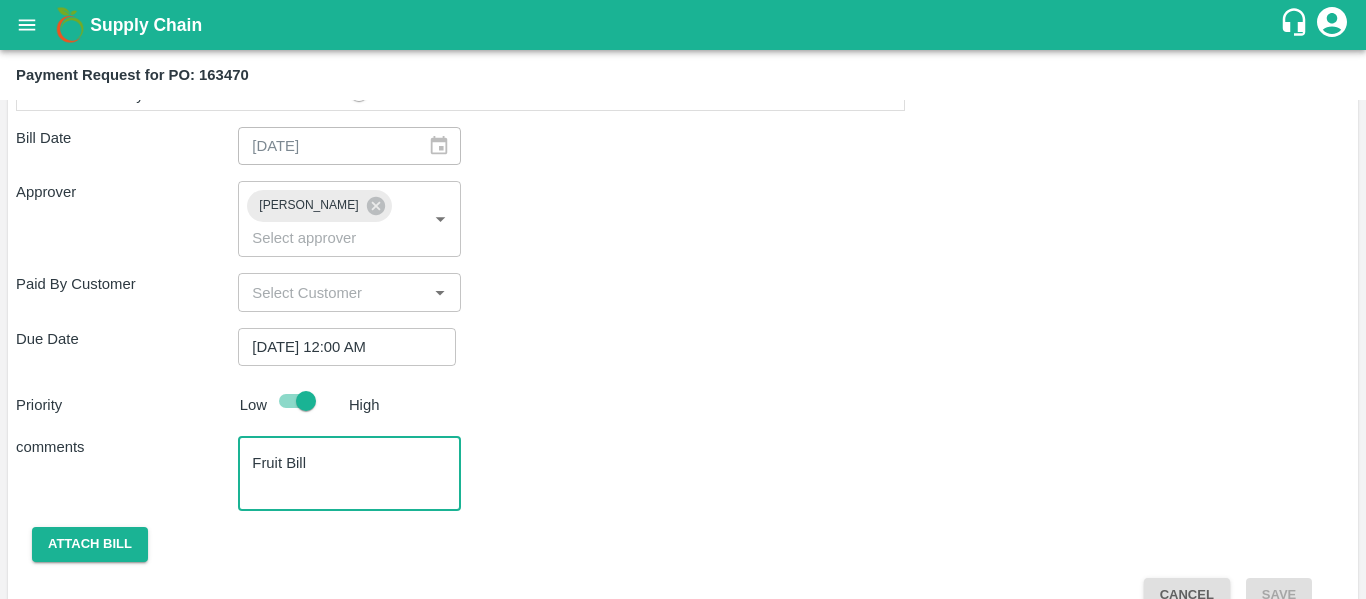 scroll, scrollTop: 799, scrollLeft: 0, axis: vertical 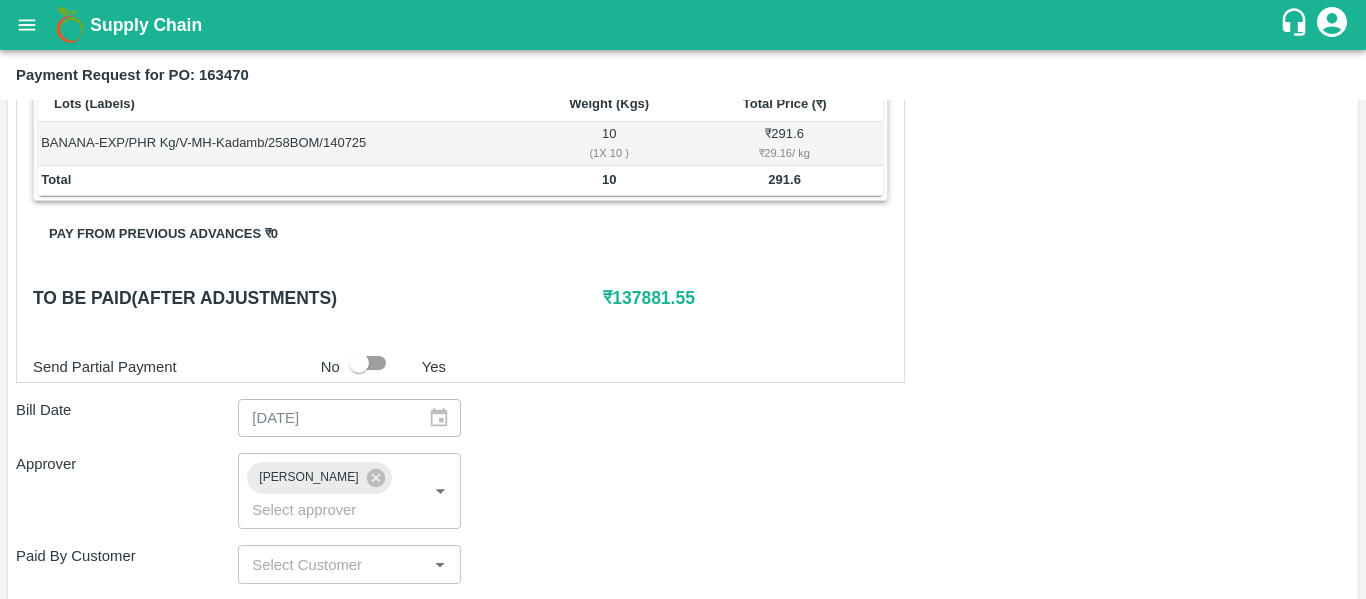 type on "Fruit Bill" 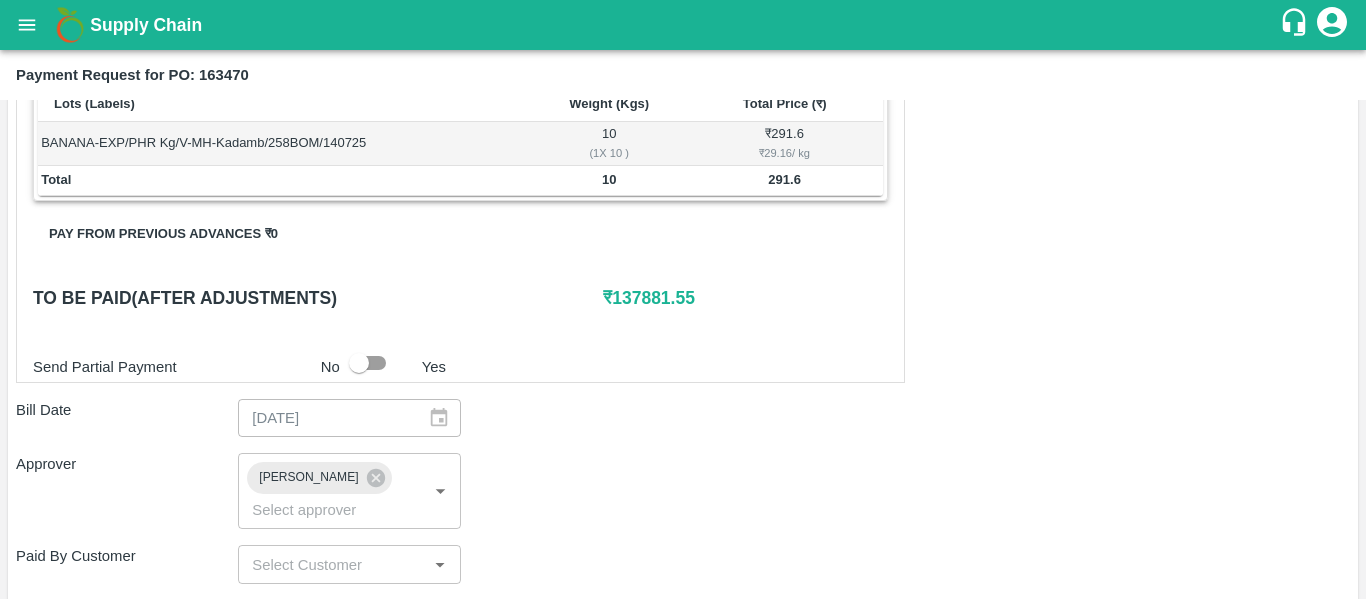 scroll, scrollTop: 1082, scrollLeft: 0, axis: vertical 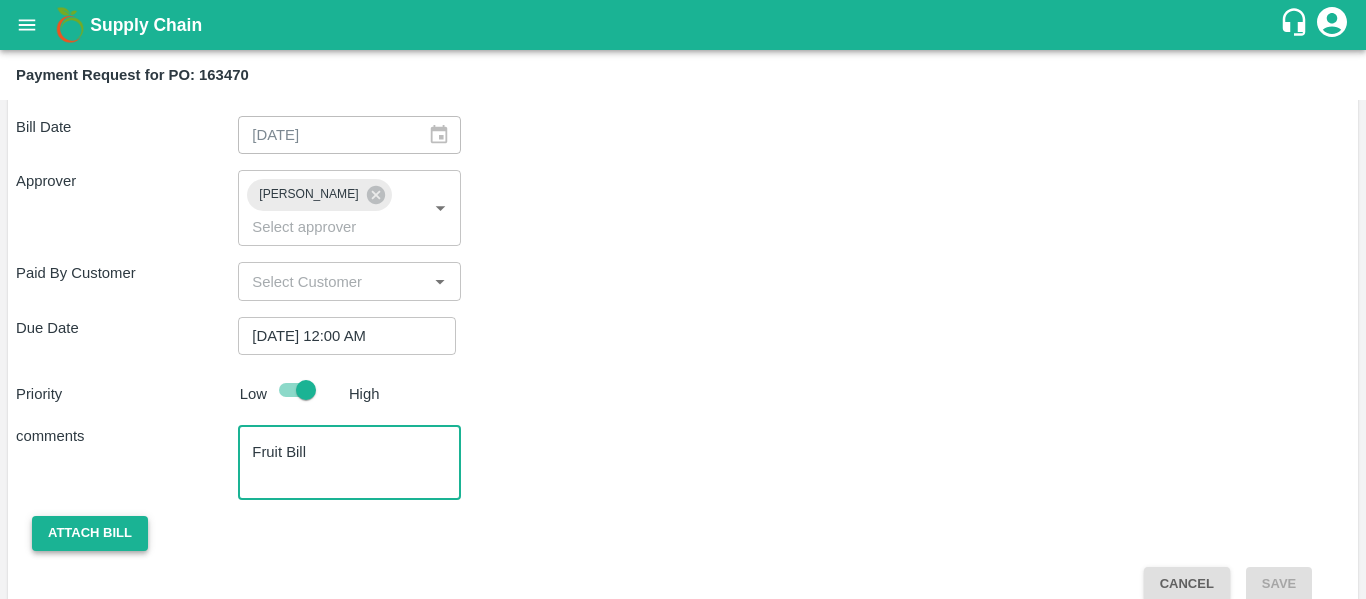click on "Attach bill" at bounding box center [90, 533] 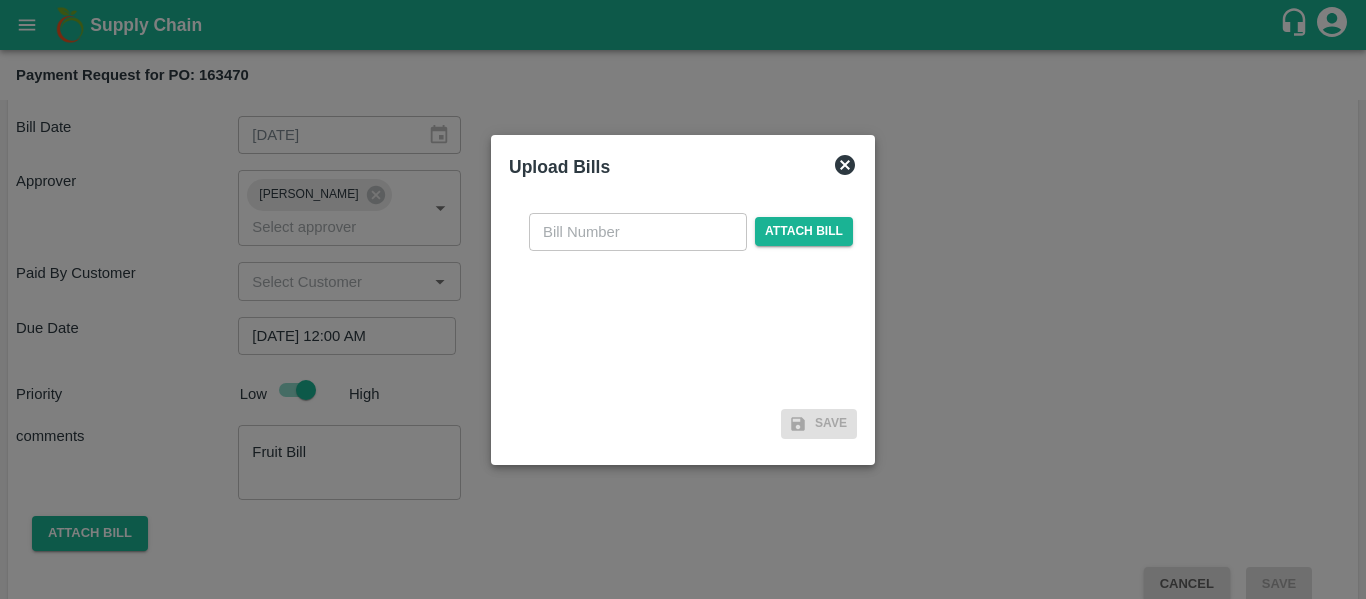click at bounding box center (638, 232) 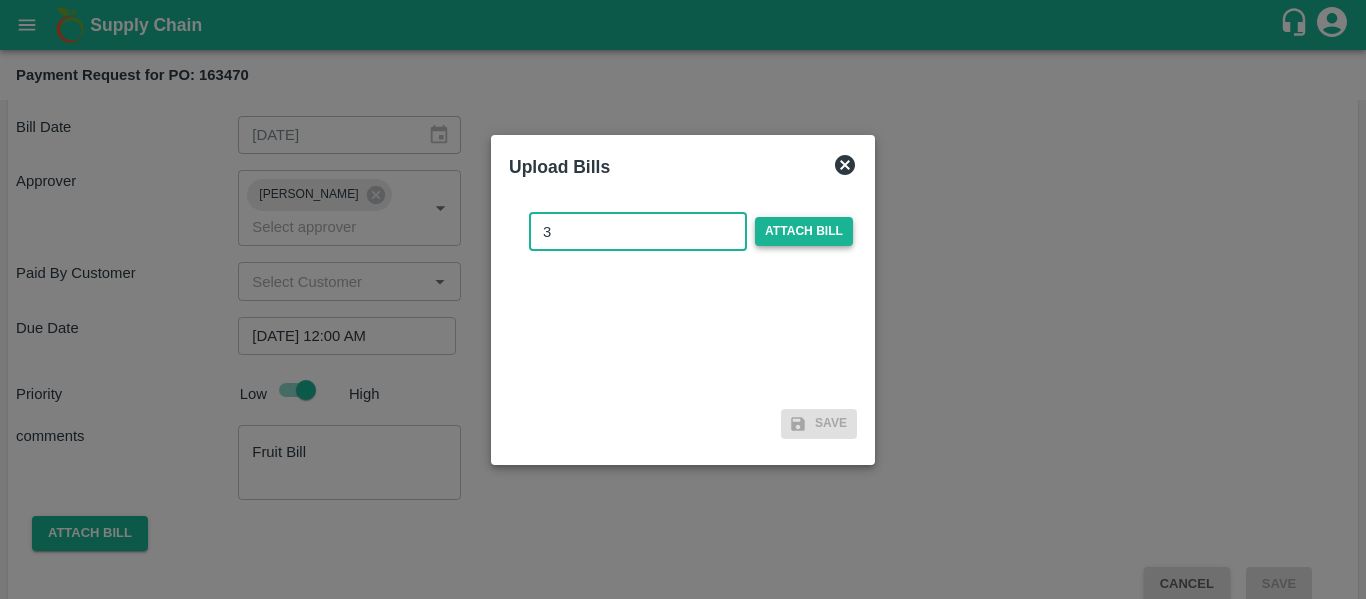 type on "3" 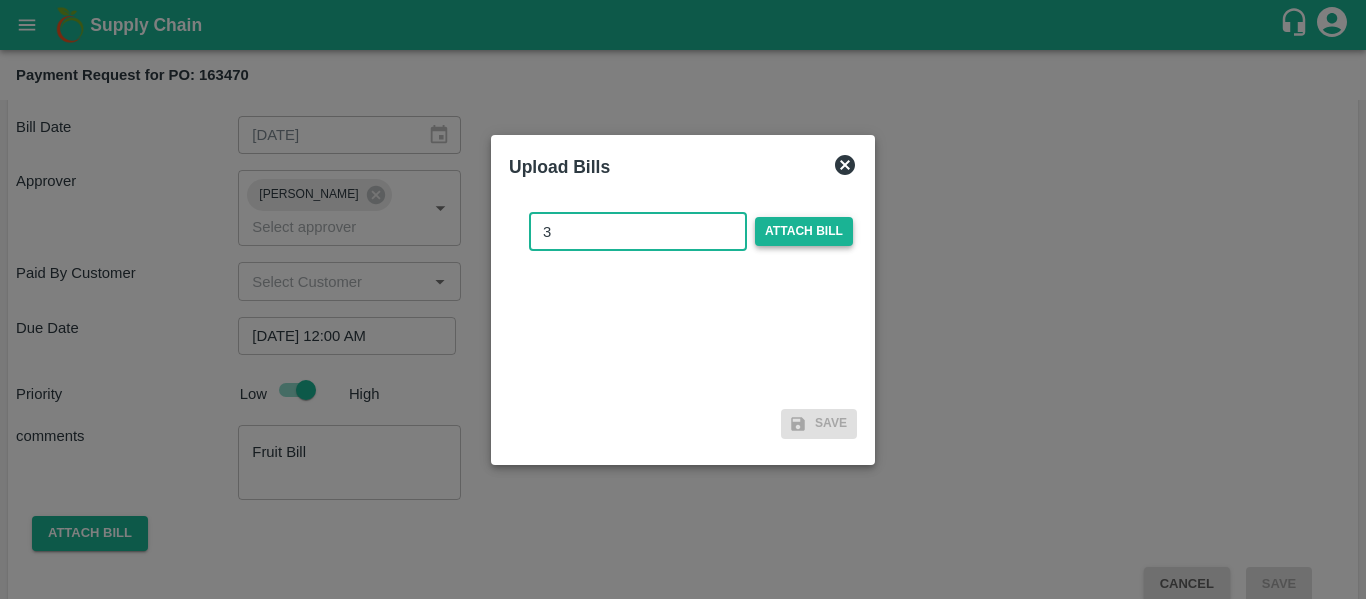 click on "Attach bill" at bounding box center [804, 231] 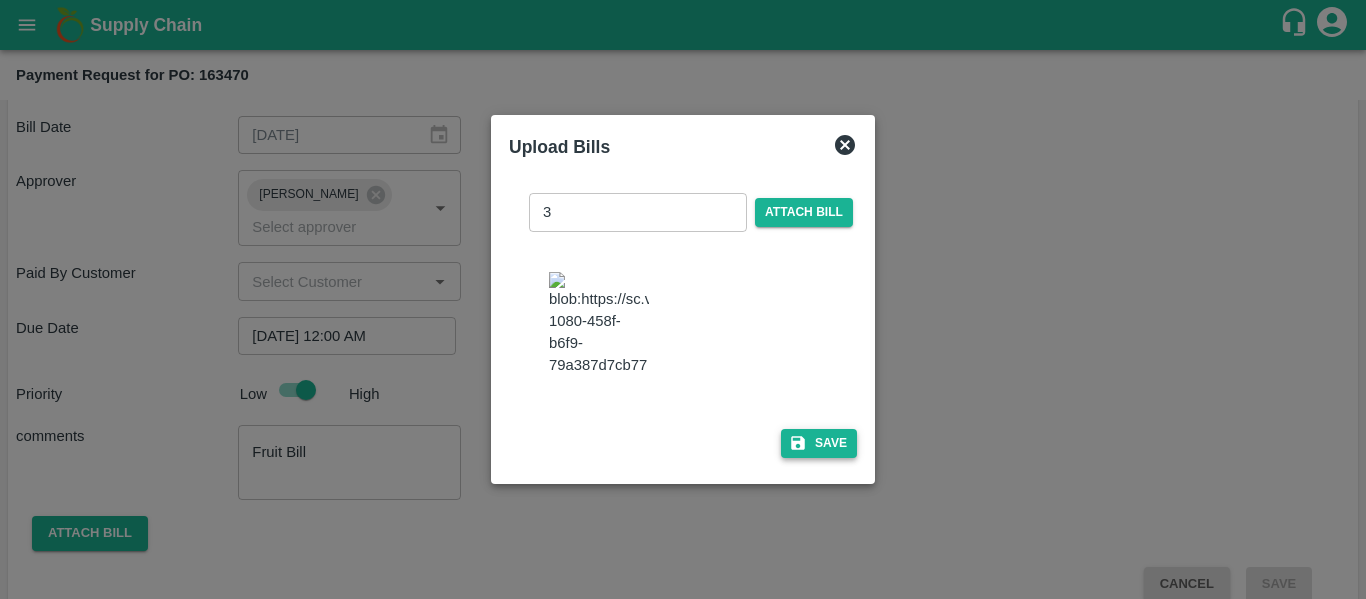 click on "Save" at bounding box center (819, 443) 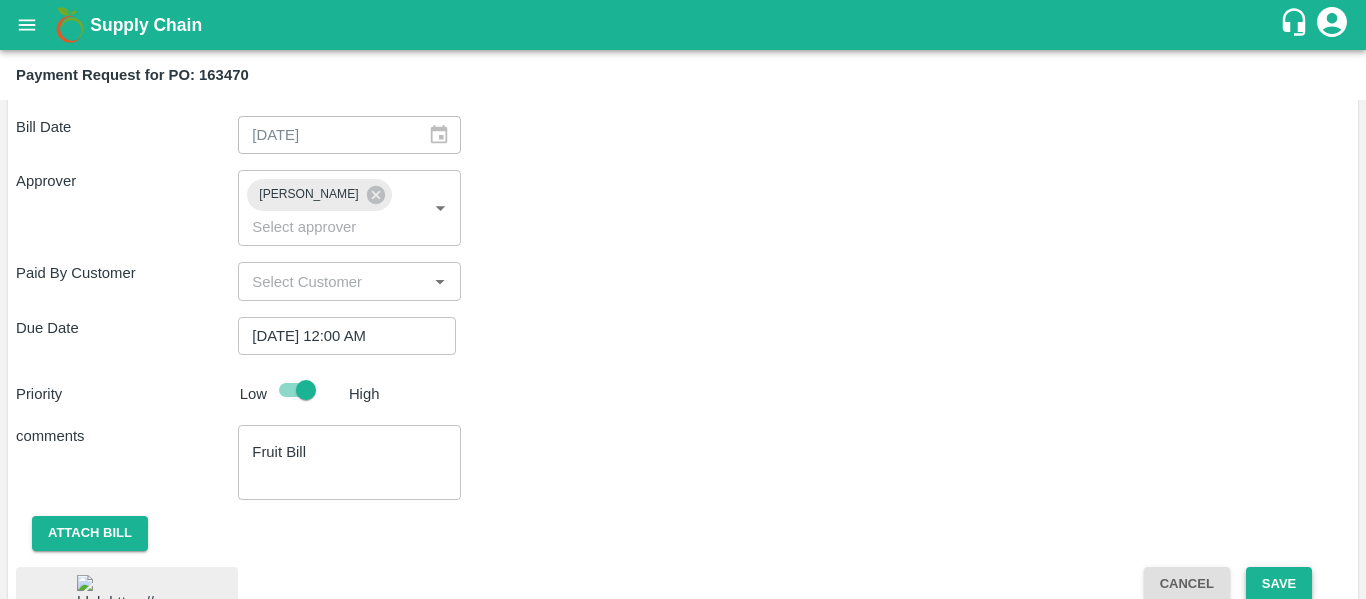 click on "Save" at bounding box center (1279, 584) 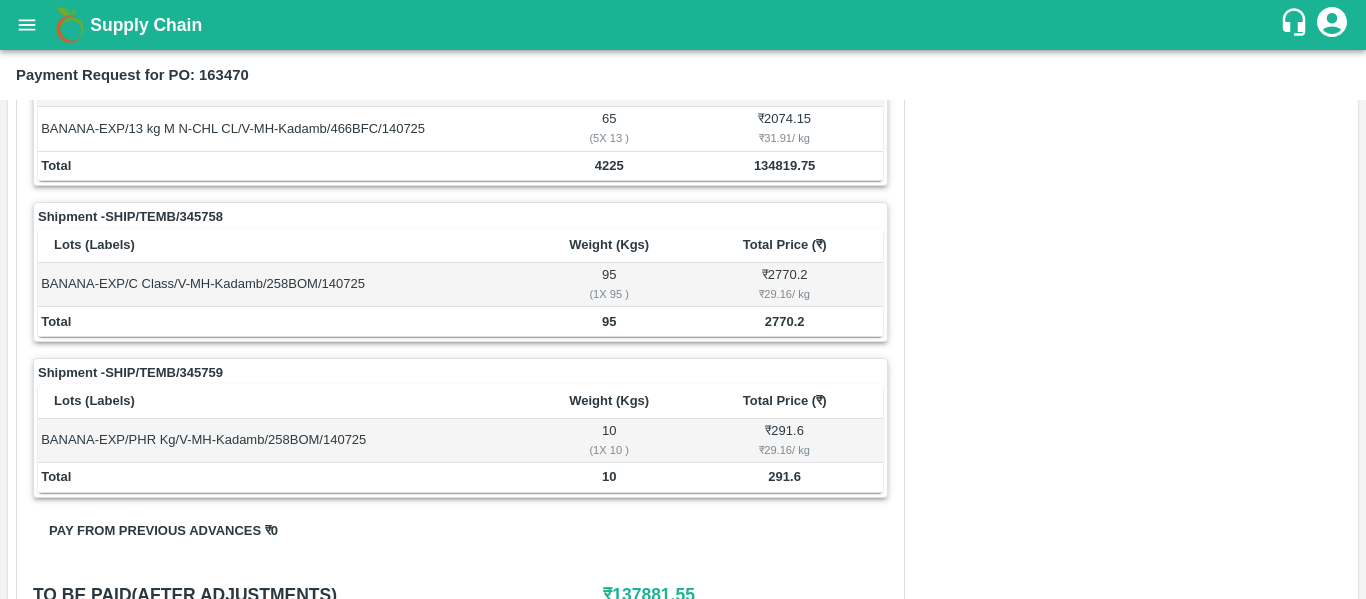 scroll, scrollTop: 0, scrollLeft: 0, axis: both 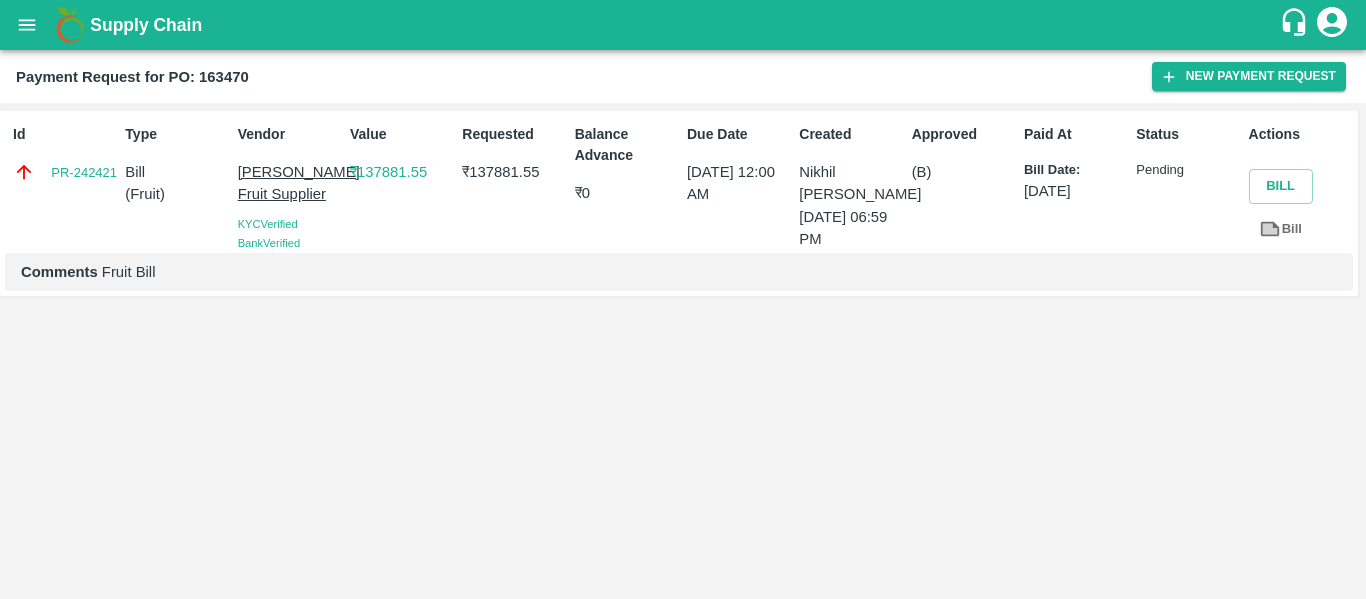 click 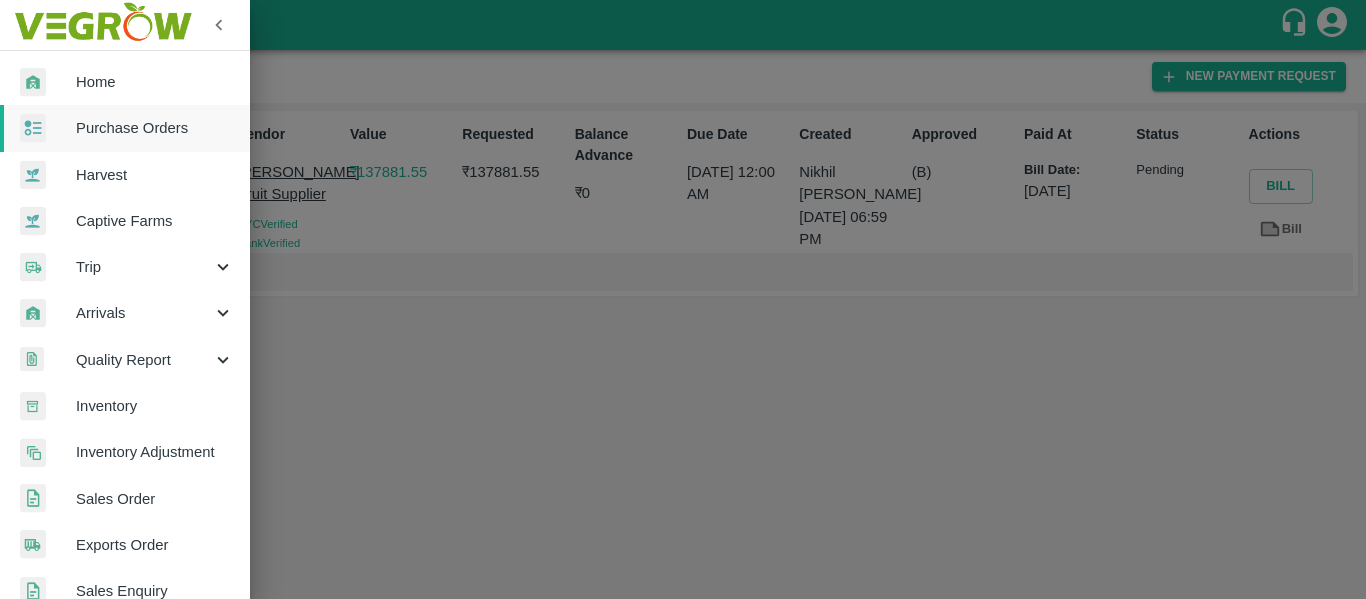 click on "Purchase Orders" at bounding box center [125, 128] 